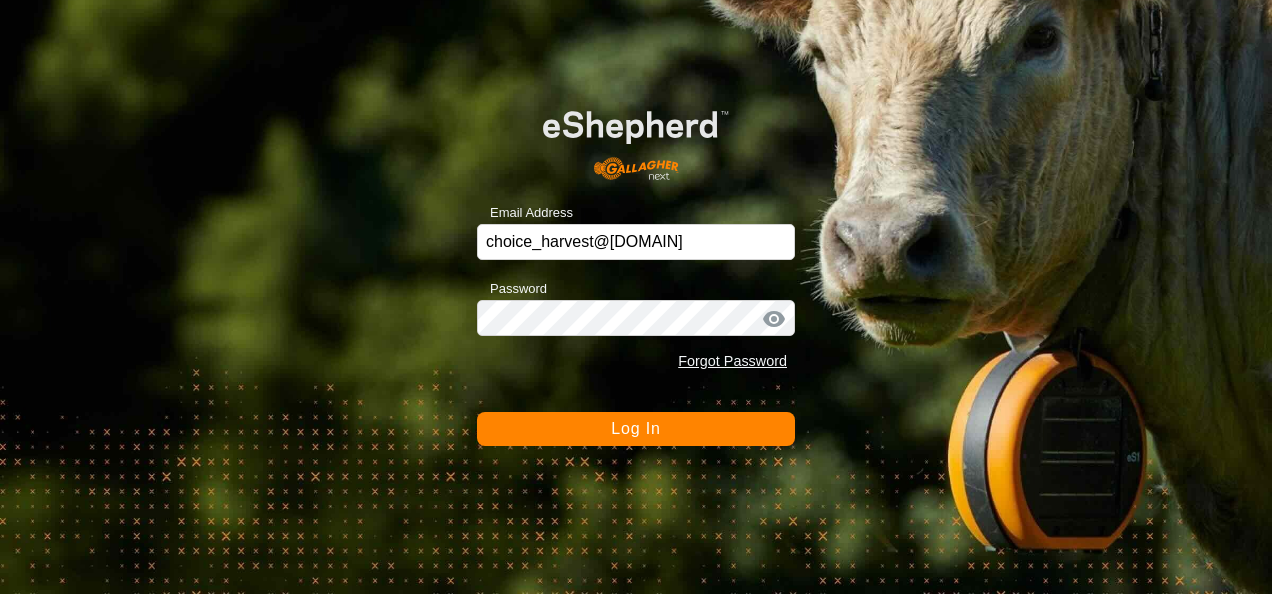 scroll, scrollTop: 0, scrollLeft: 0, axis: both 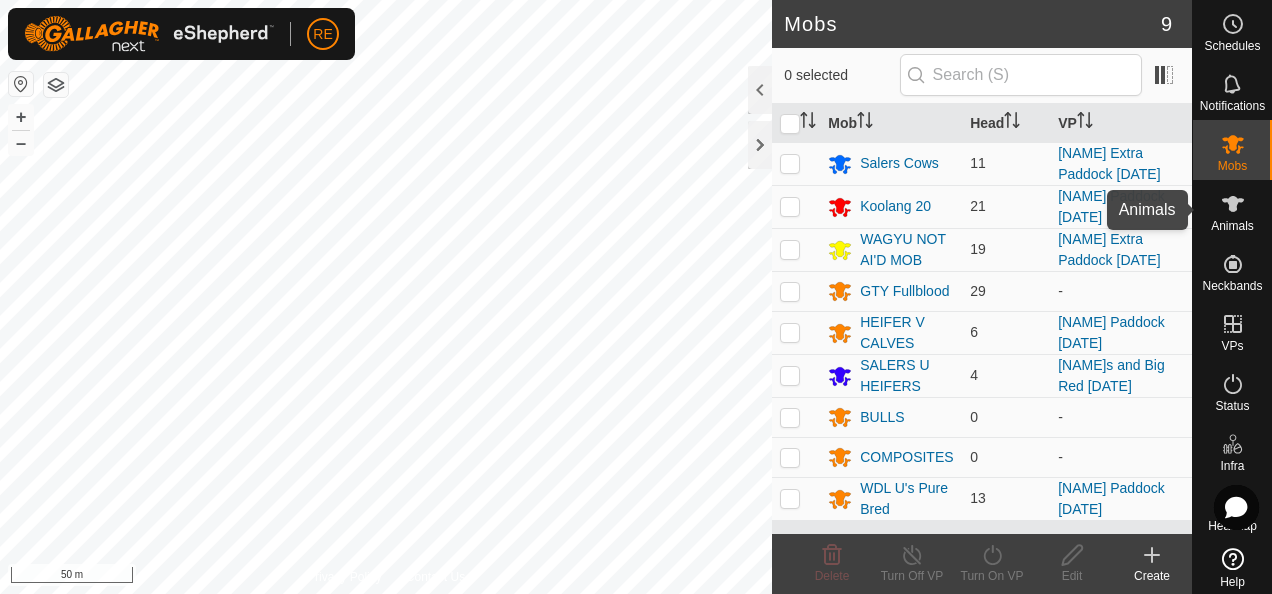 click at bounding box center [1233, 204] 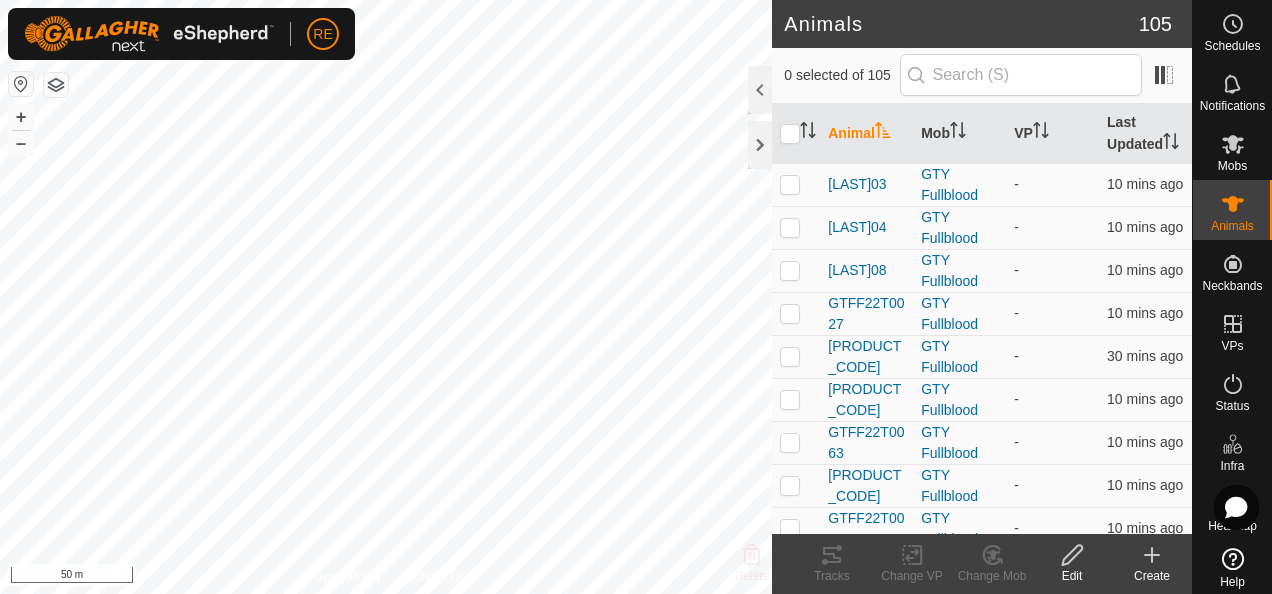 click 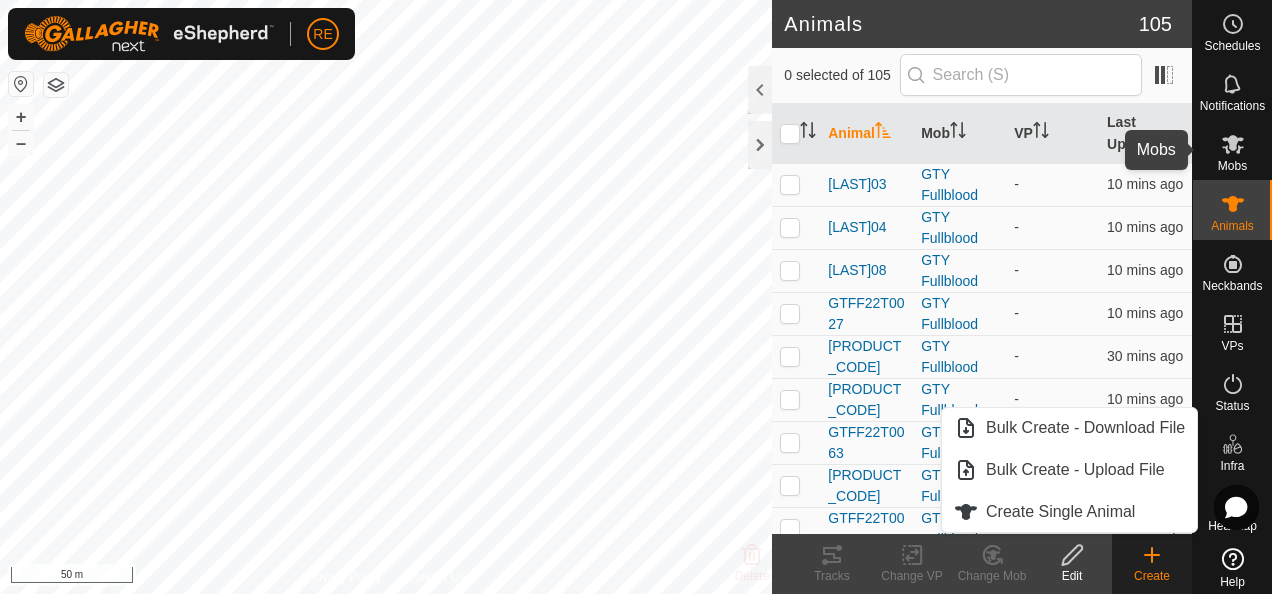 click 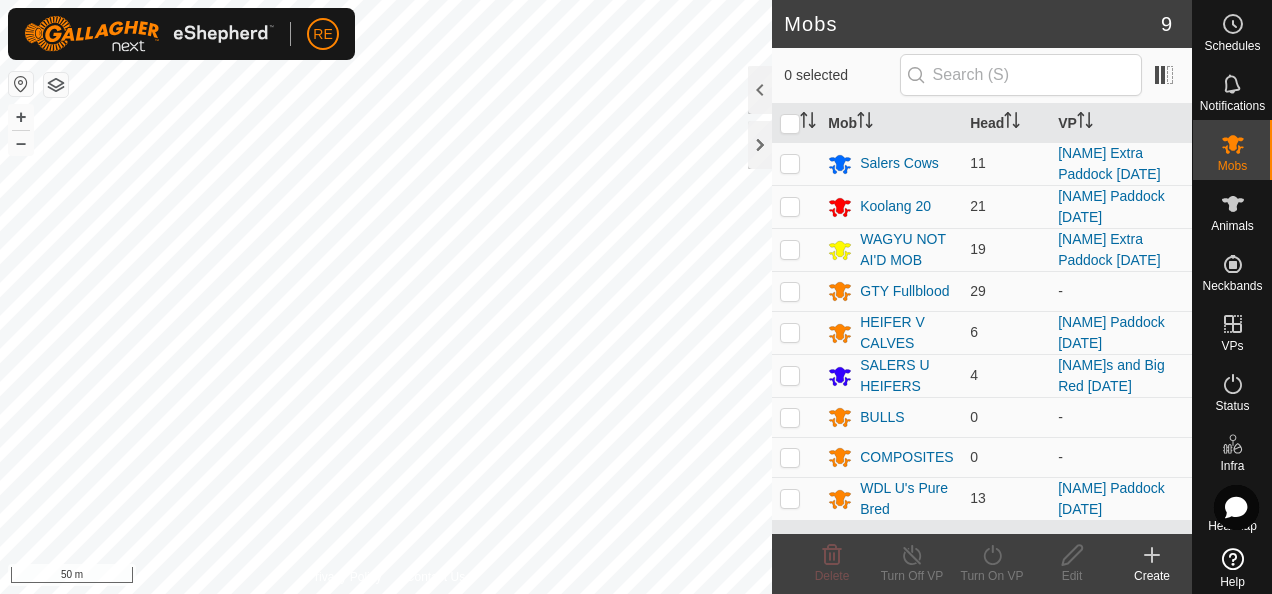 scroll, scrollTop: 48, scrollLeft: 0, axis: vertical 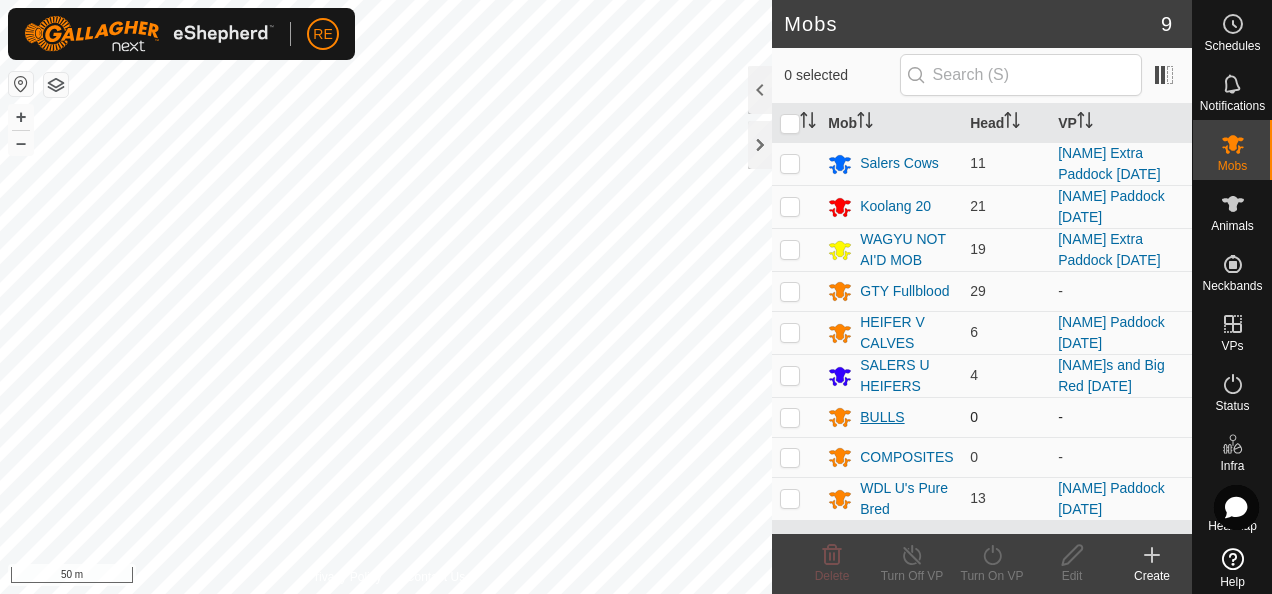 click on "BULLS" at bounding box center [882, 417] 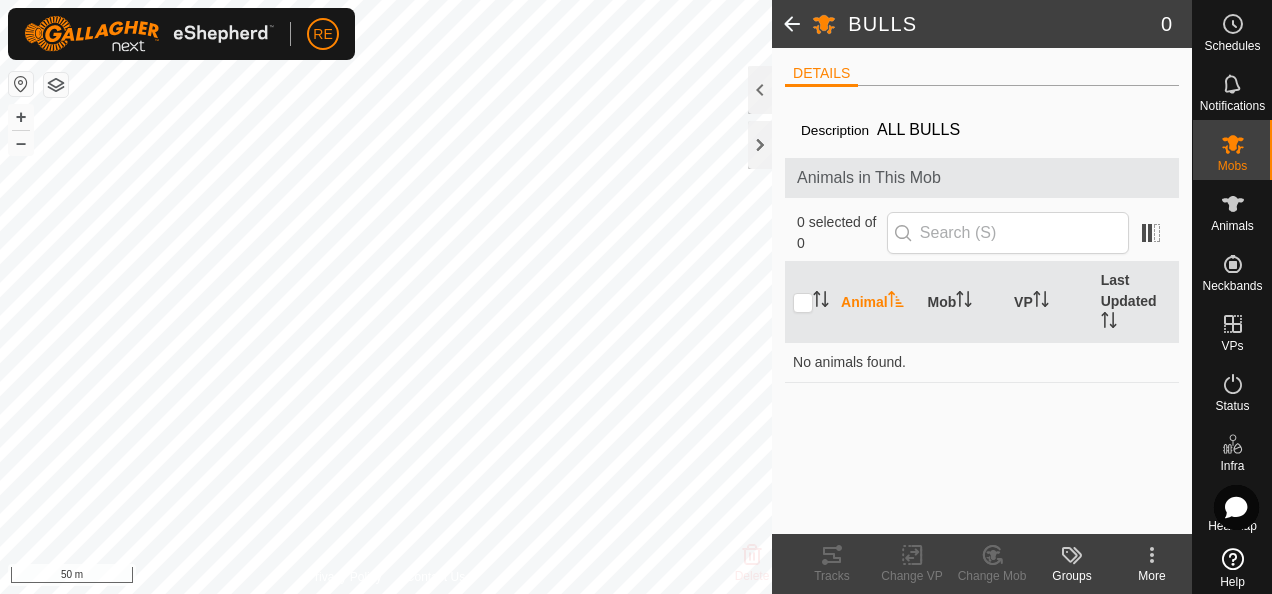 click 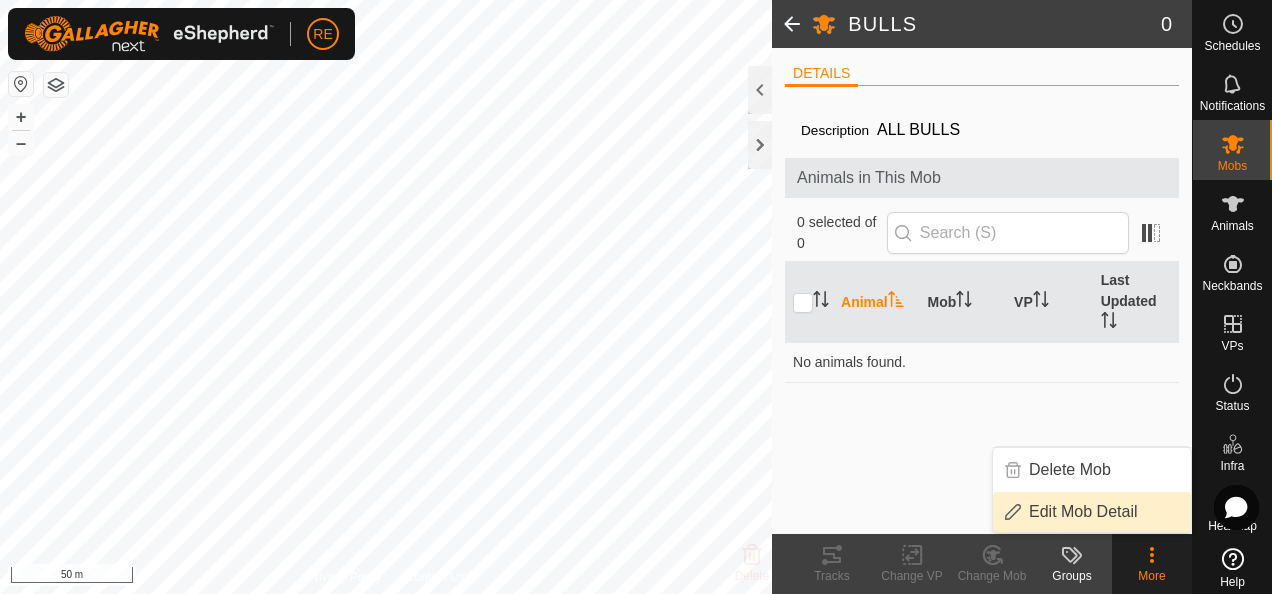 click on "Edit Mob Detail" at bounding box center (1092, 512) 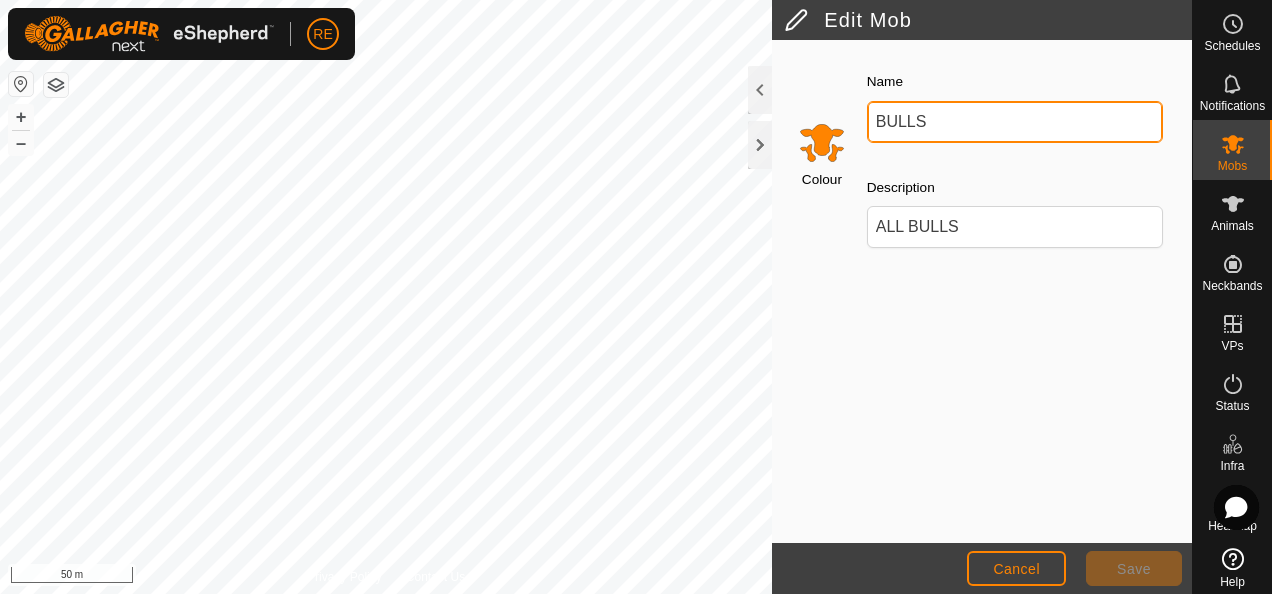 drag, startPoint x: 957, startPoint y: 118, endPoint x: 755, endPoint y: 119, distance: 202.00247 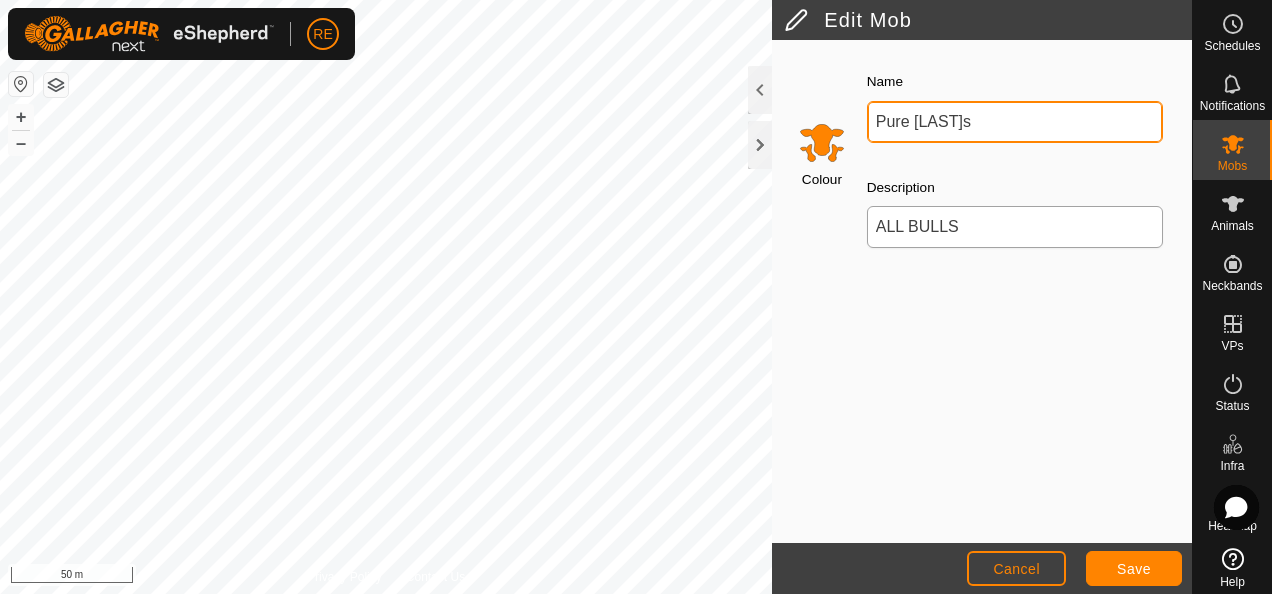 type on "Pure [LAST]s" 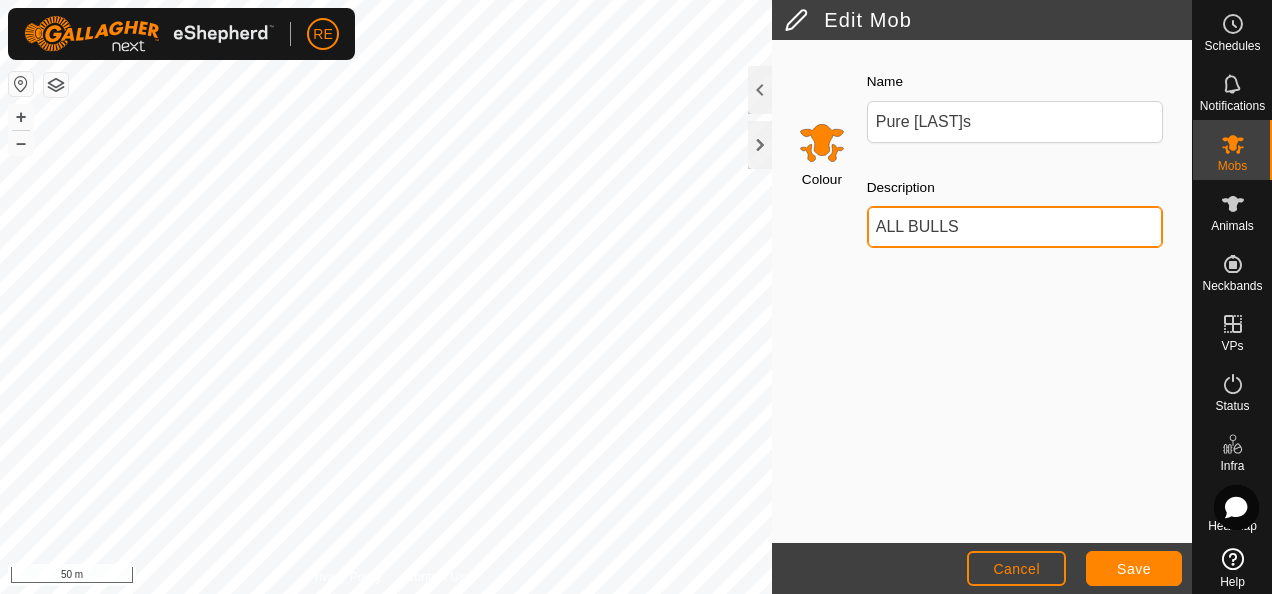 click on "Edit Mob Colour Name Pure [LAST]s Description ALL BULLS Cancel Save Privacy Policy Contact Us + – ⇧ i 50 m" 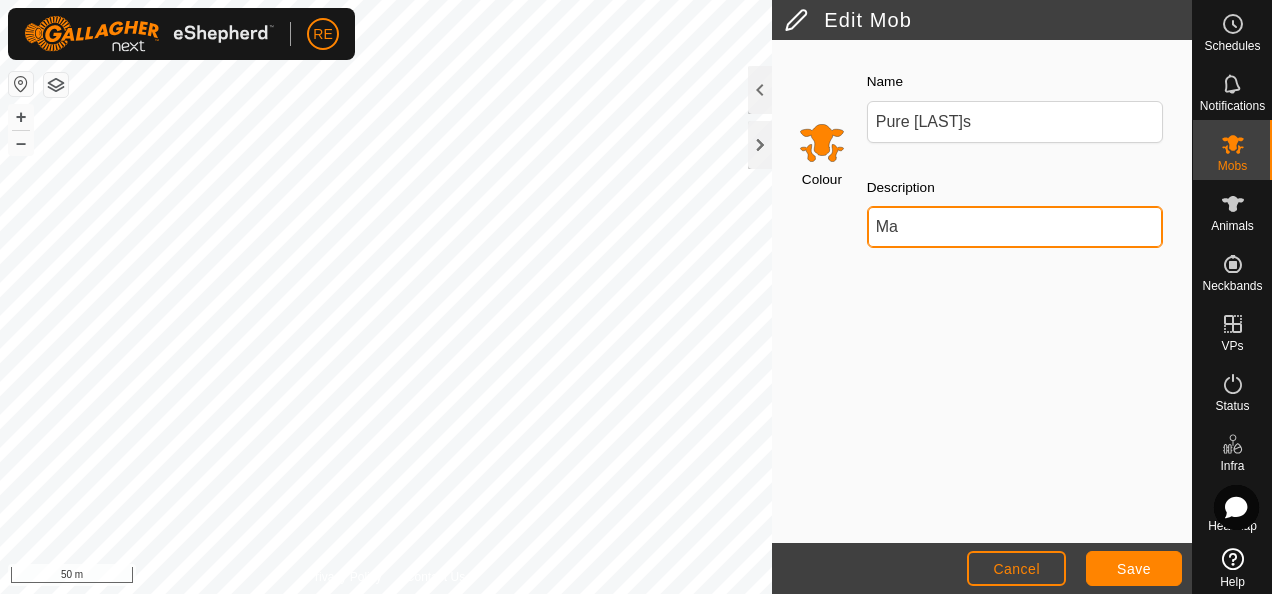 type on "M" 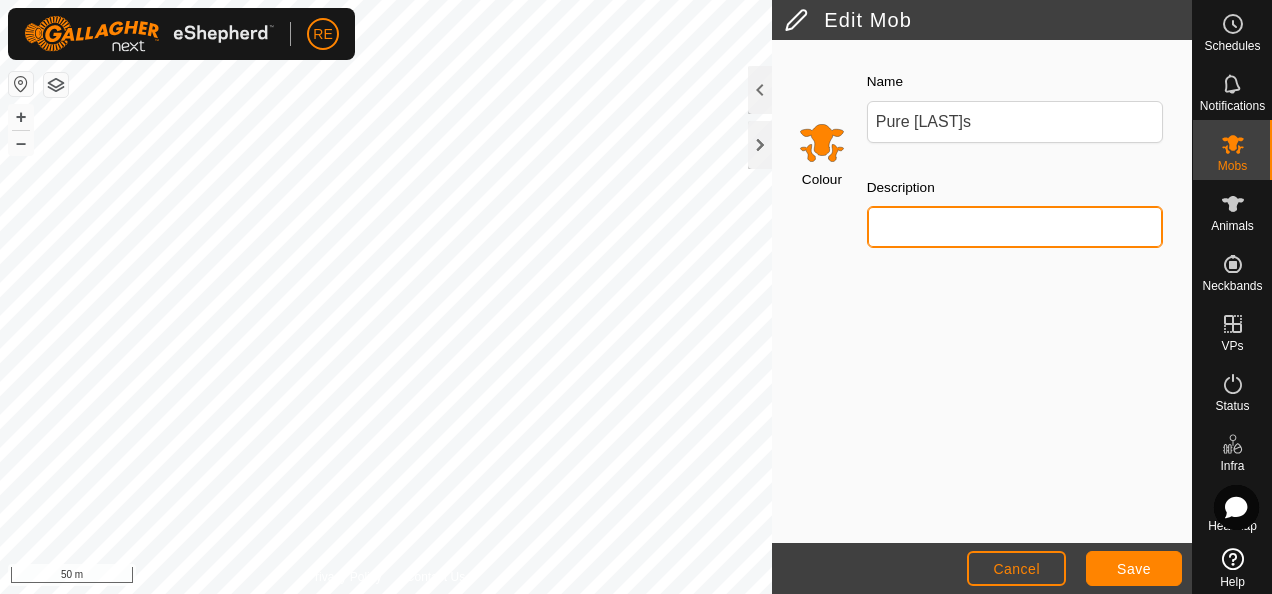 type 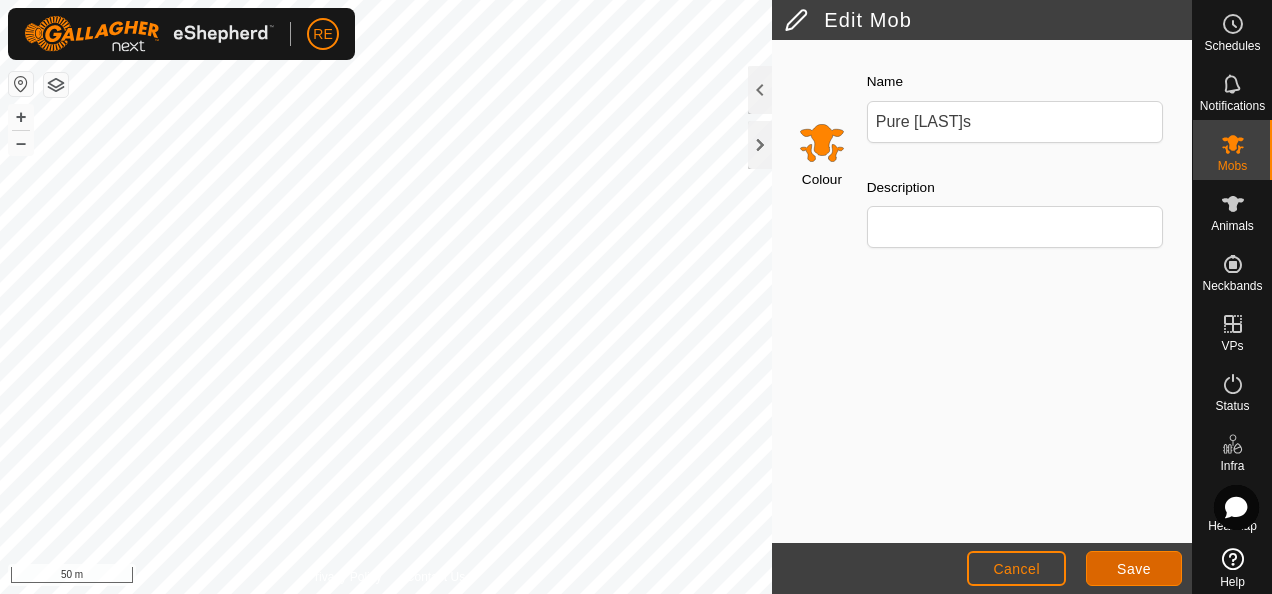 click on "Save" 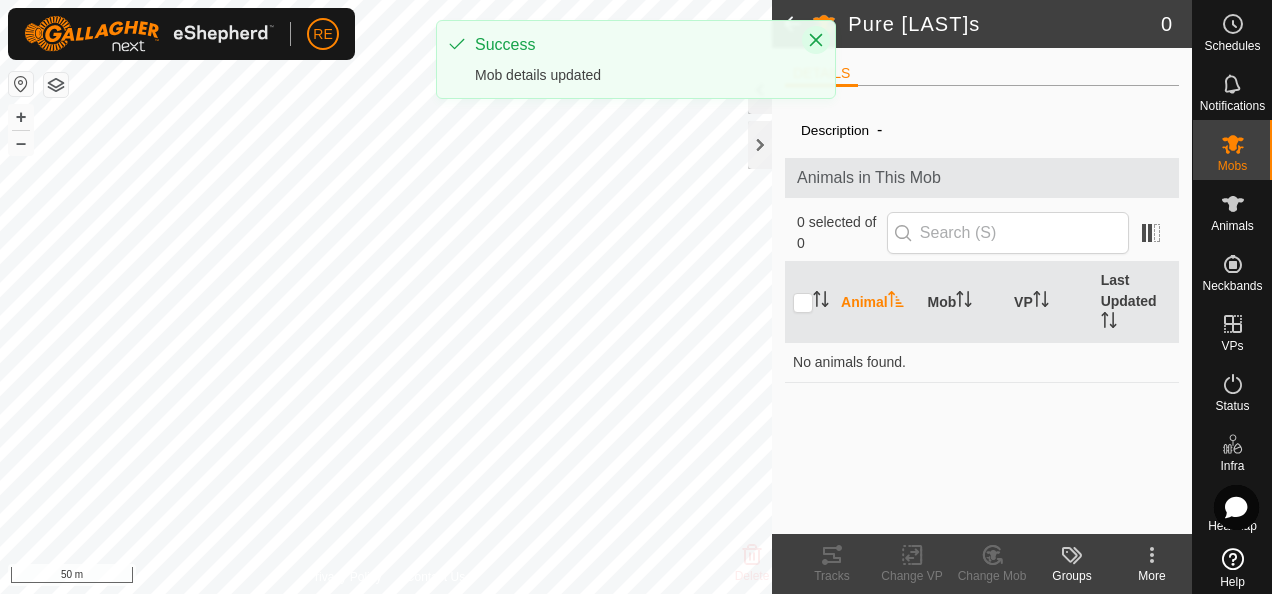 click 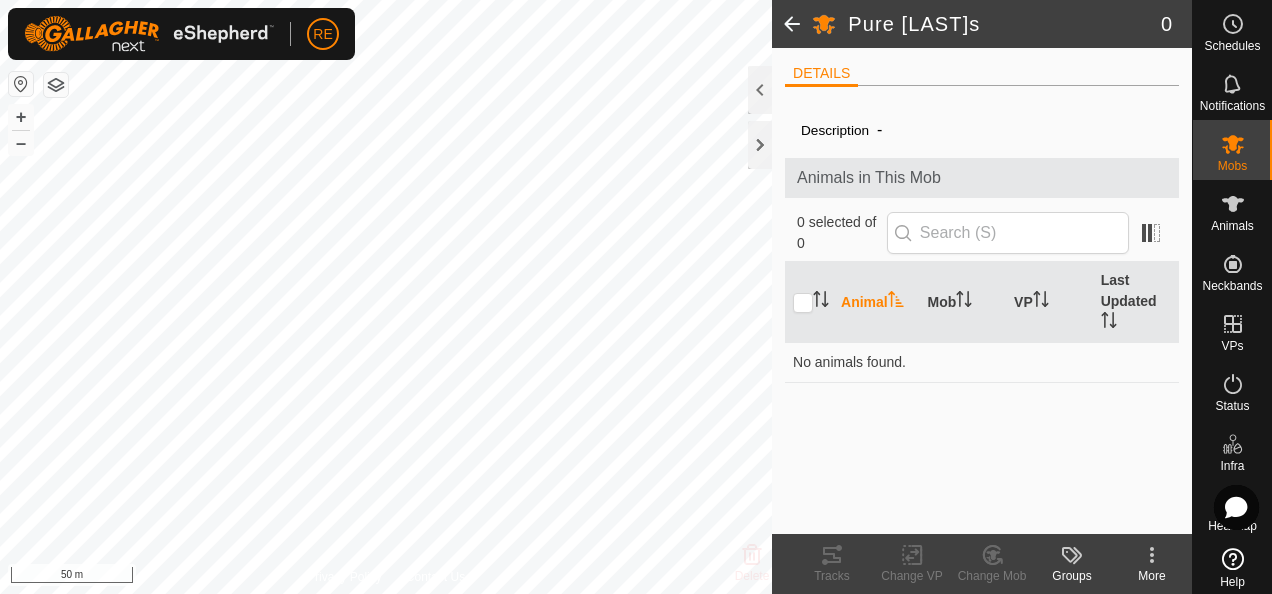 click 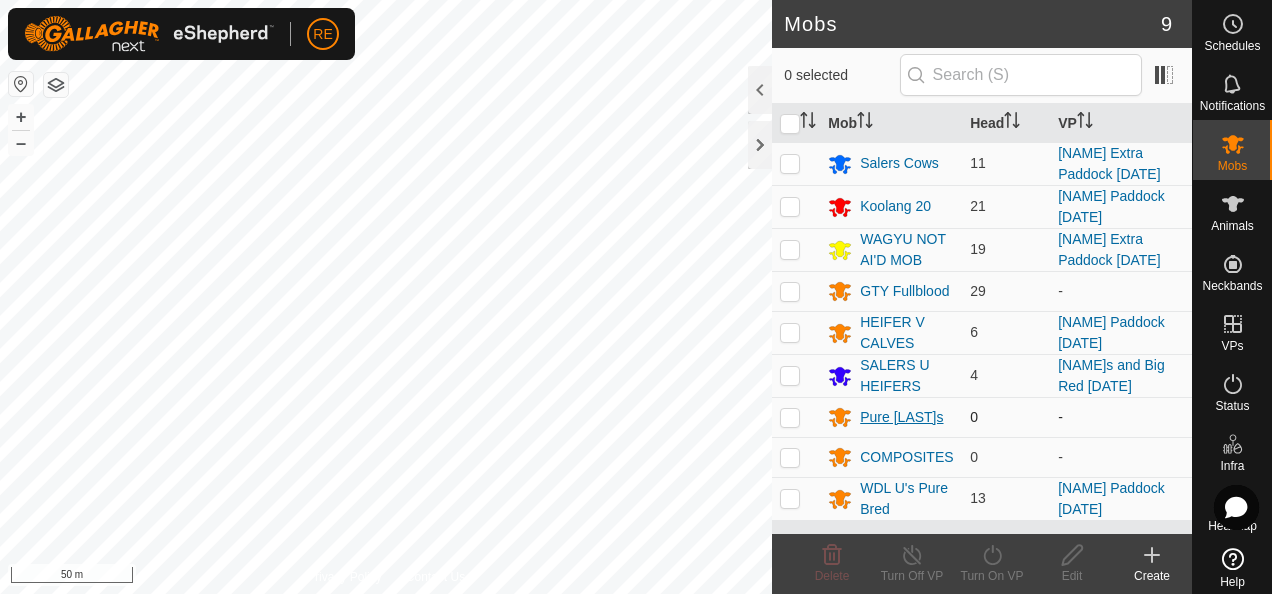 click 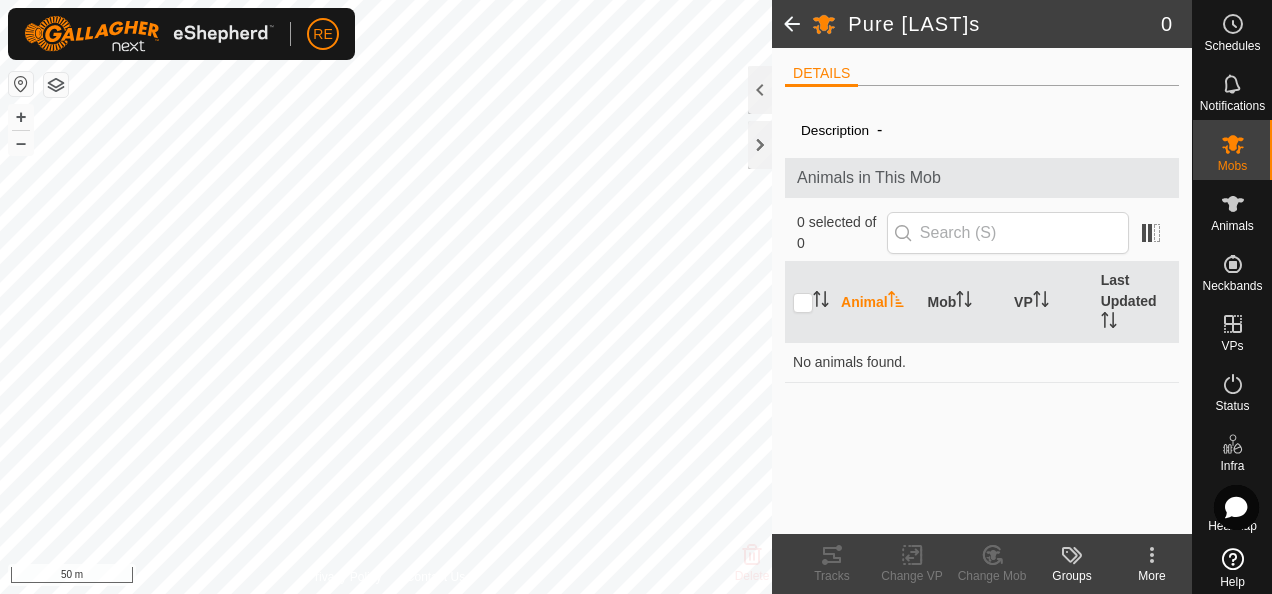 click 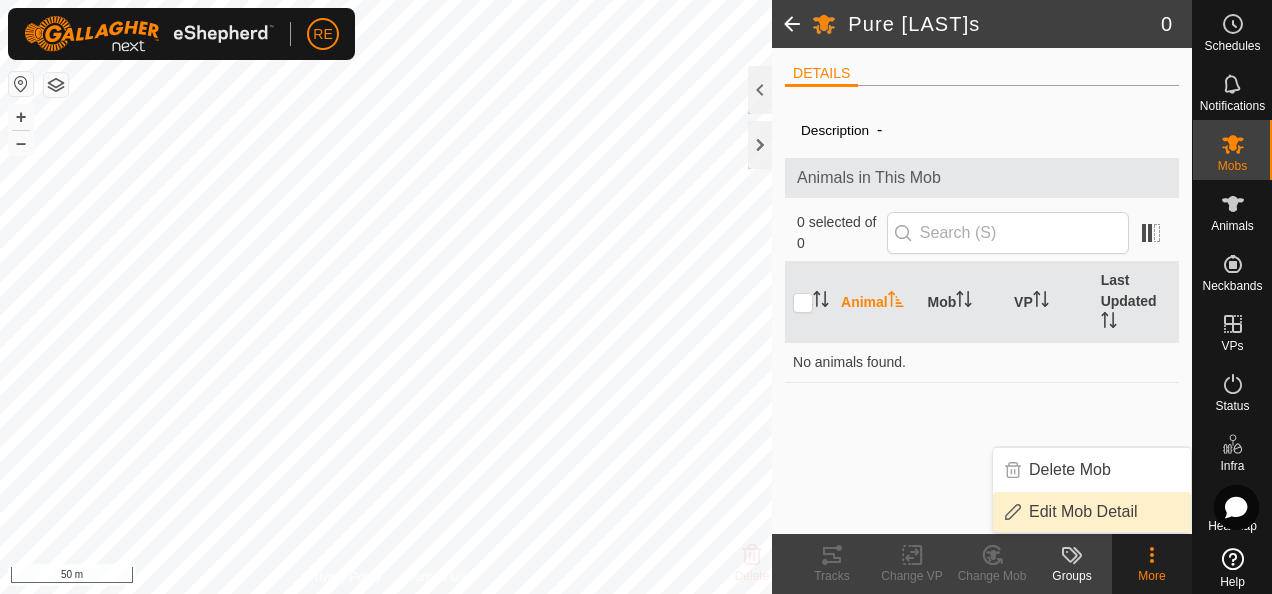 click on "Edit Mob Detail" at bounding box center (1092, 512) 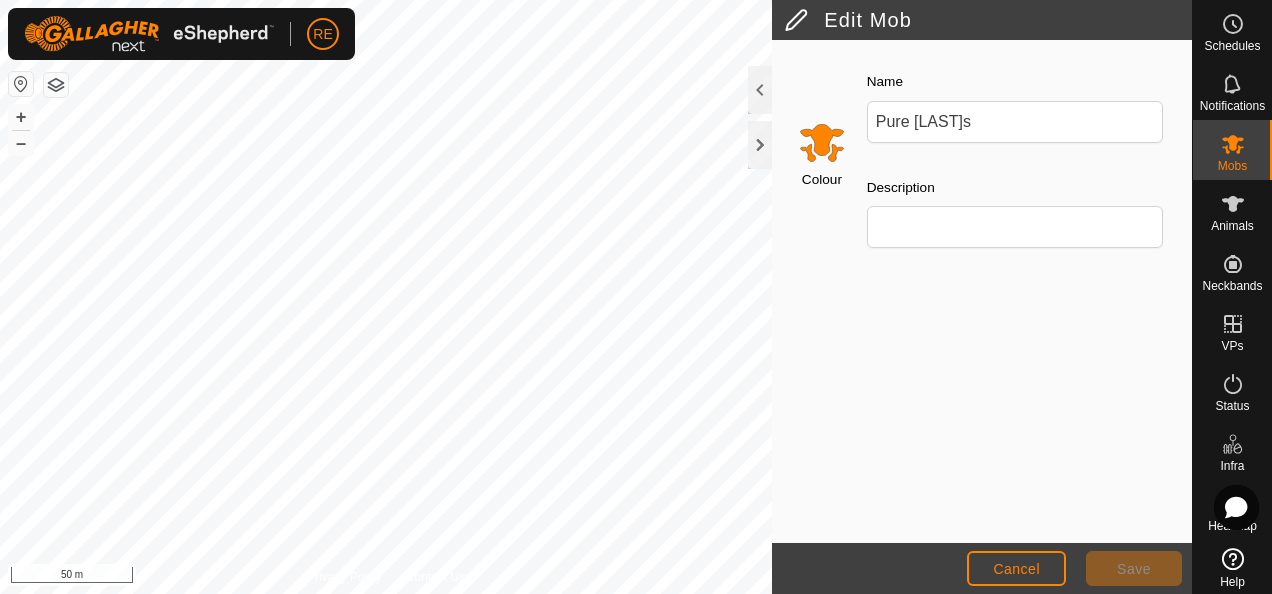 click 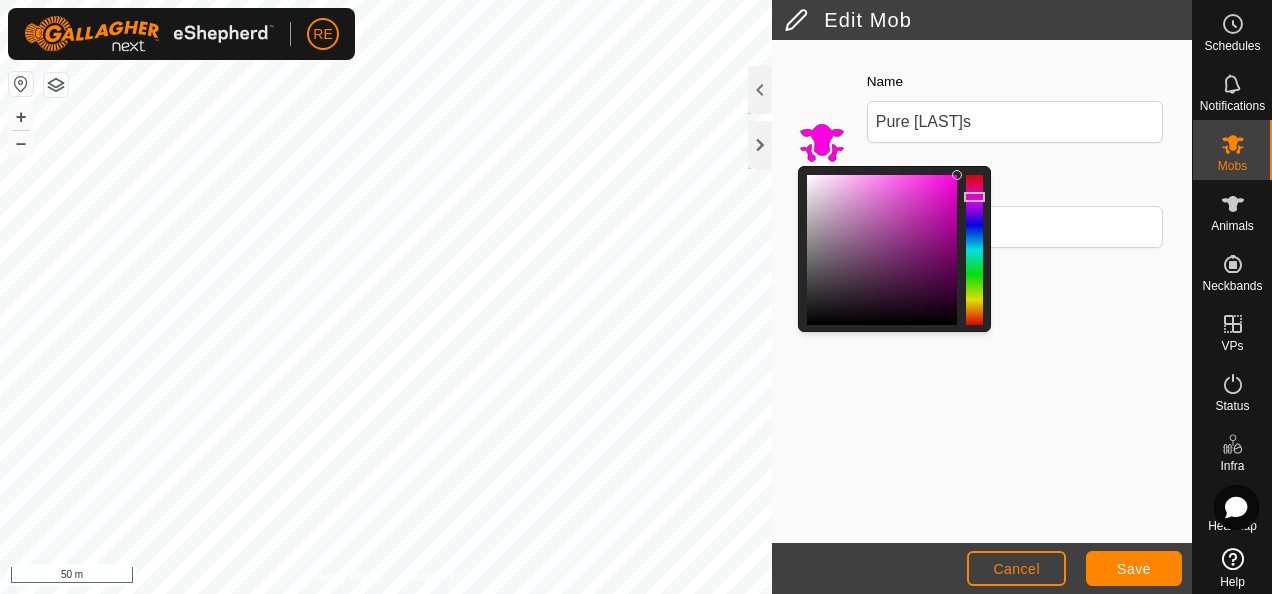 click 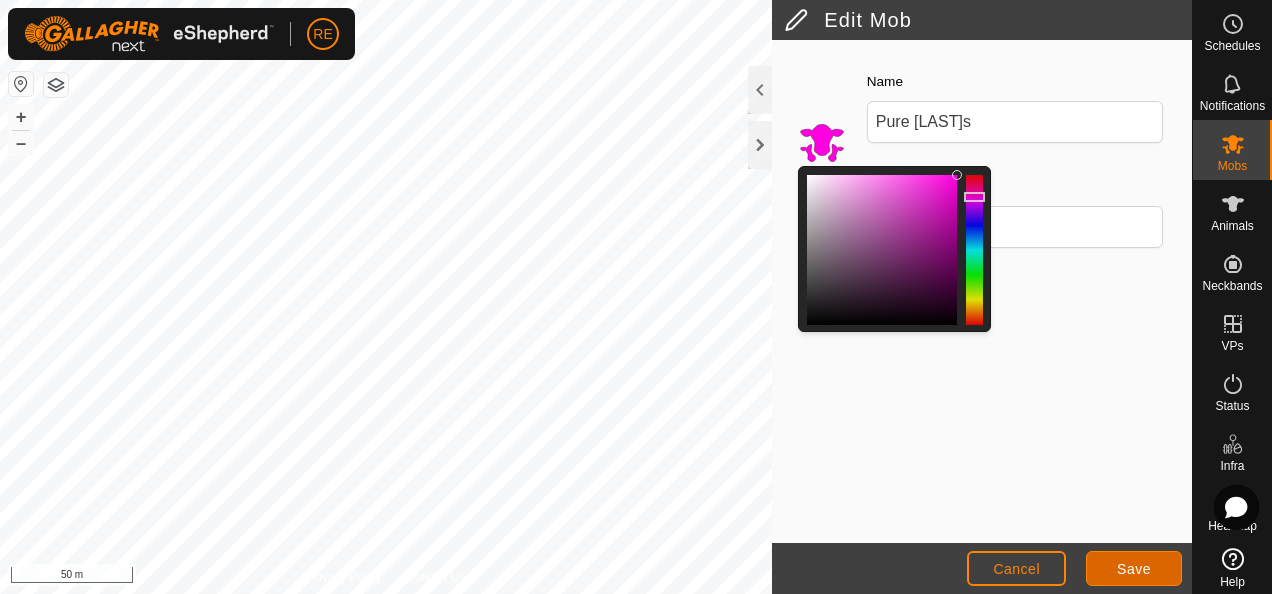 click on "Save" 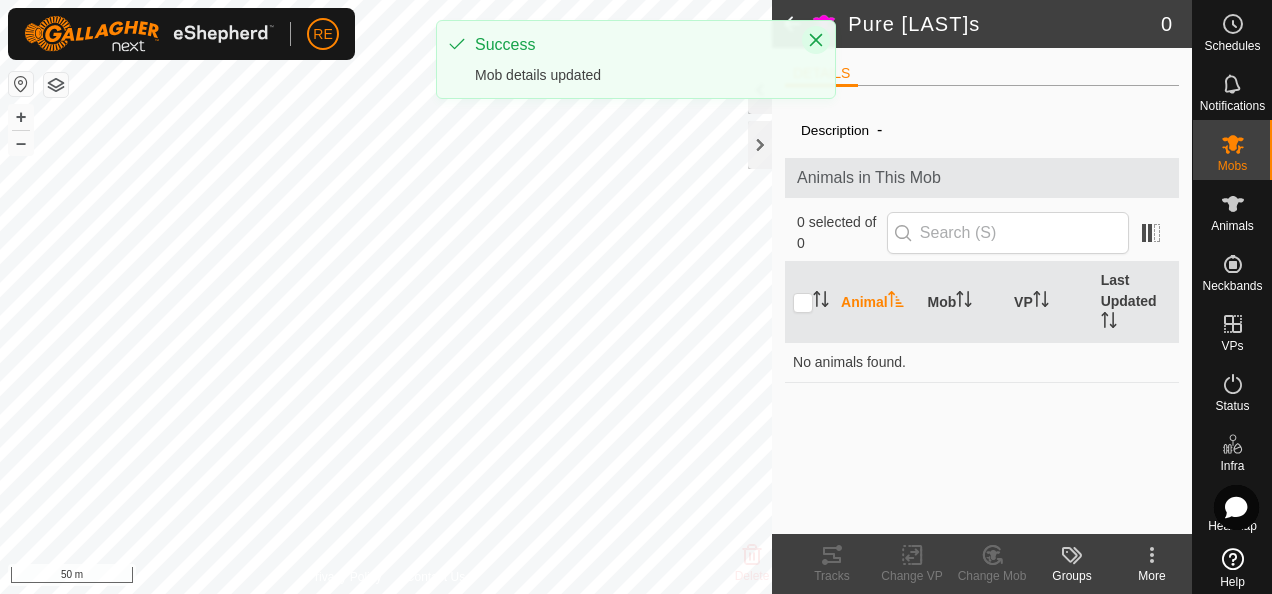 click 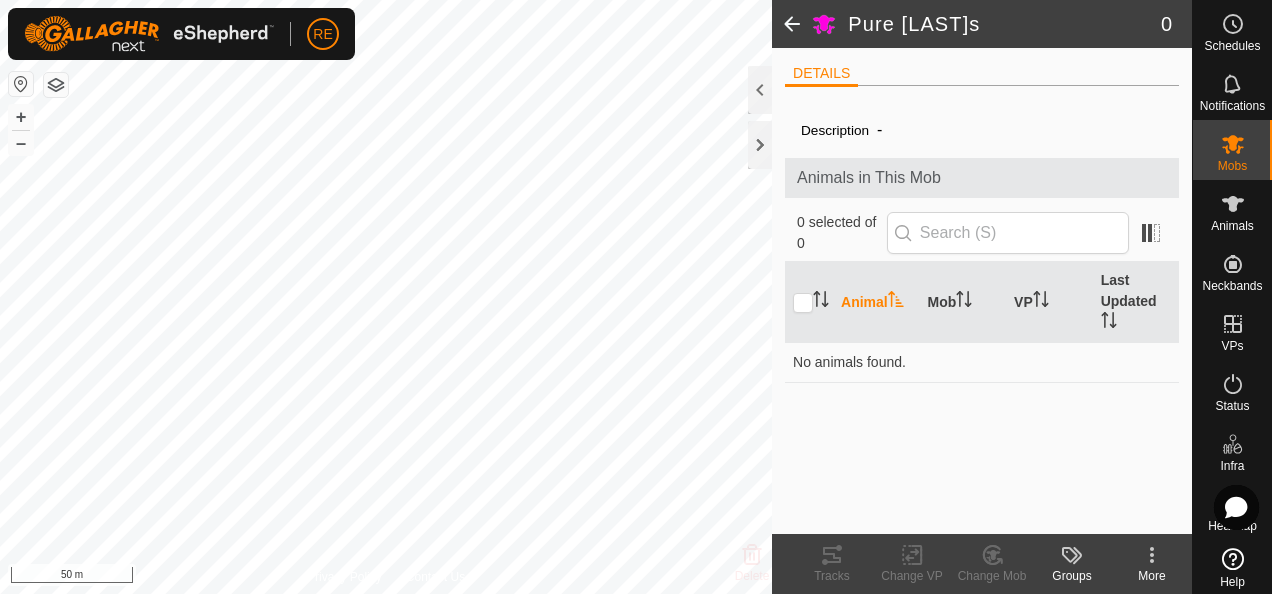 click 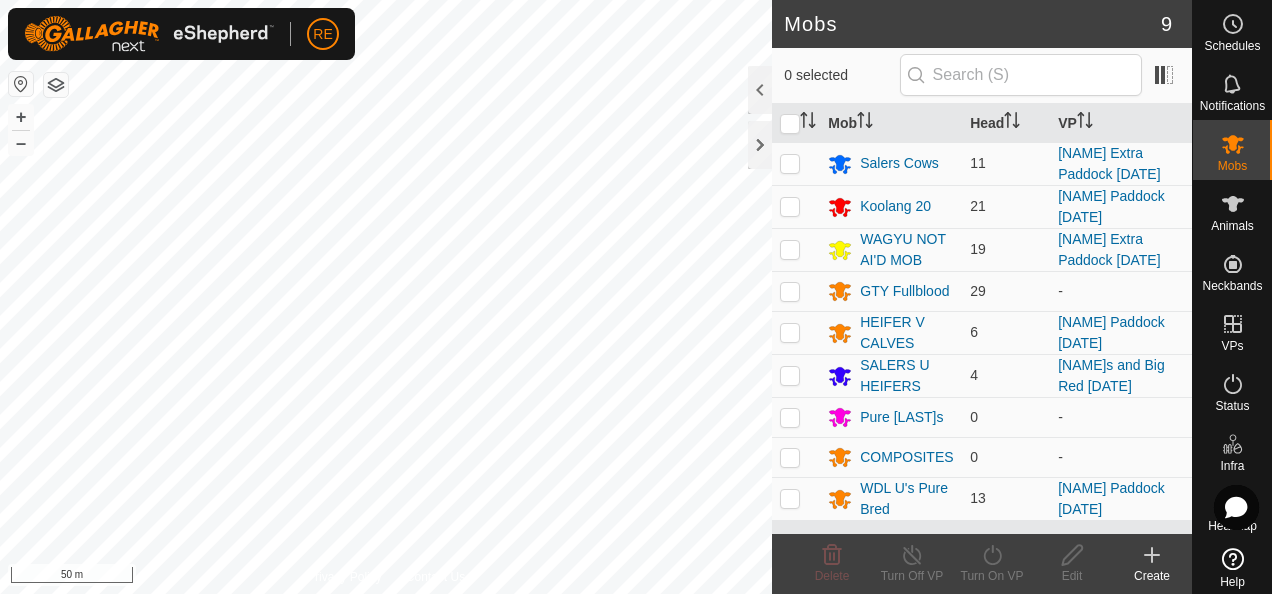scroll, scrollTop: 48, scrollLeft: 0, axis: vertical 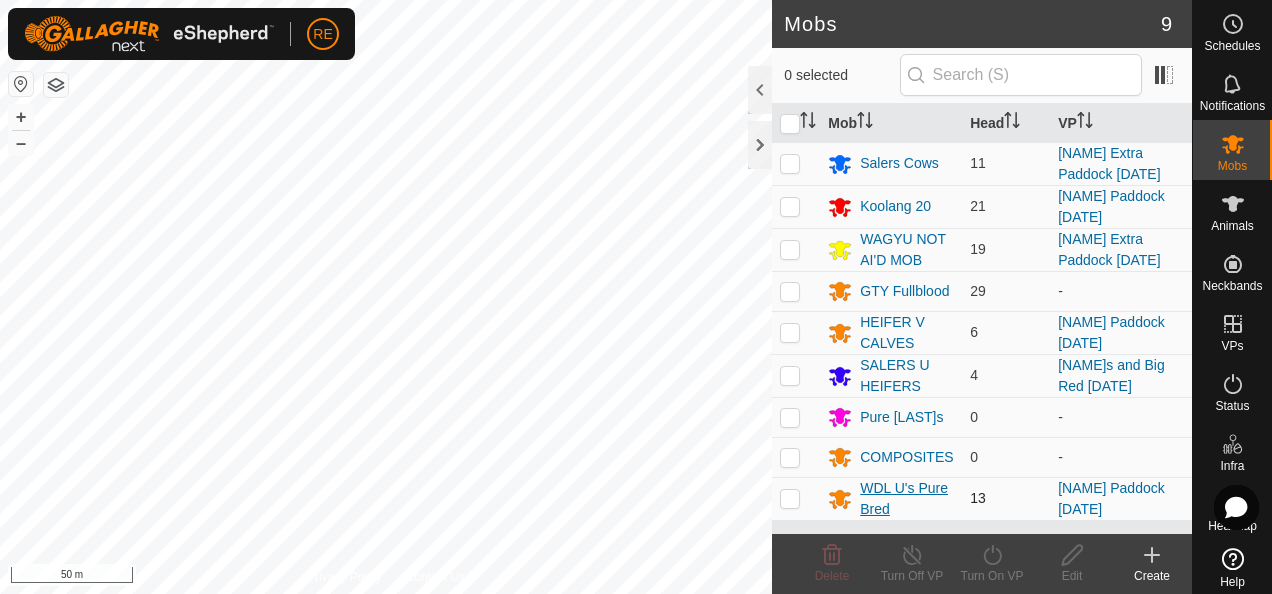 click on "WDL U's Pure Bred" at bounding box center [907, 499] 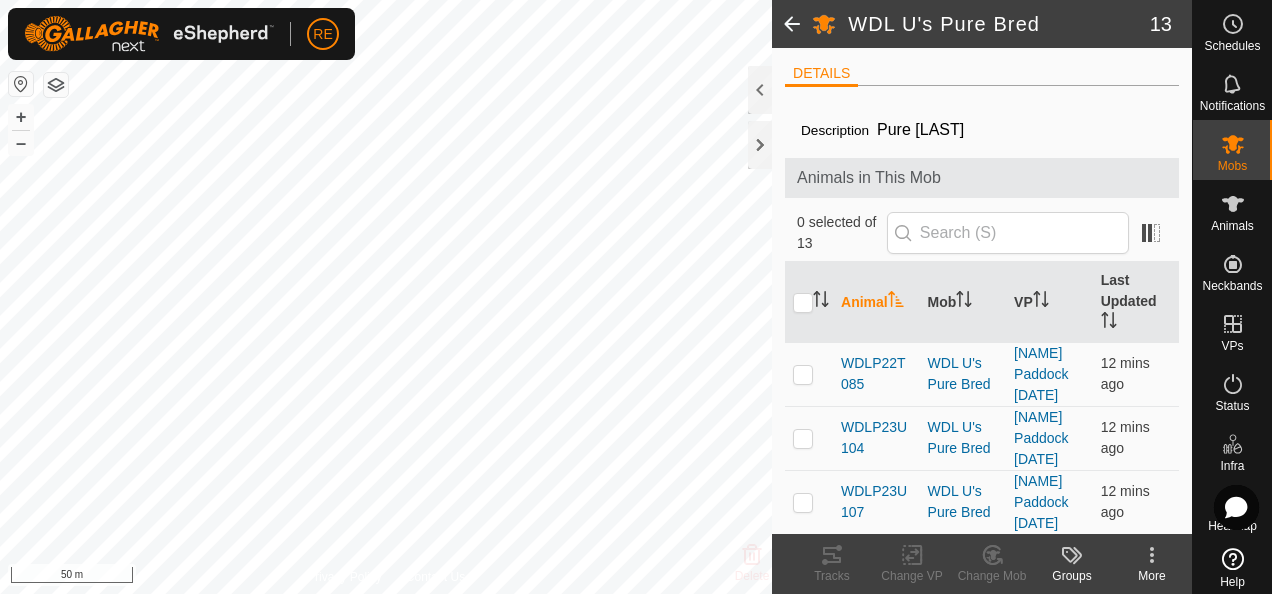 click on "More" 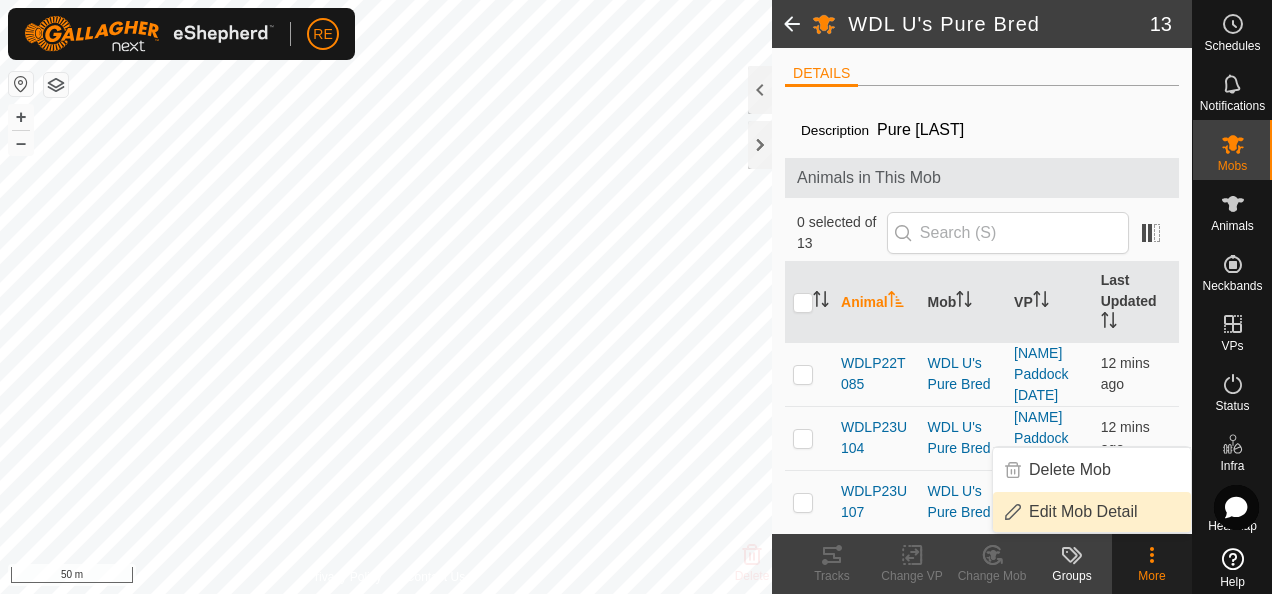 click on "Edit Mob Detail" at bounding box center [1092, 512] 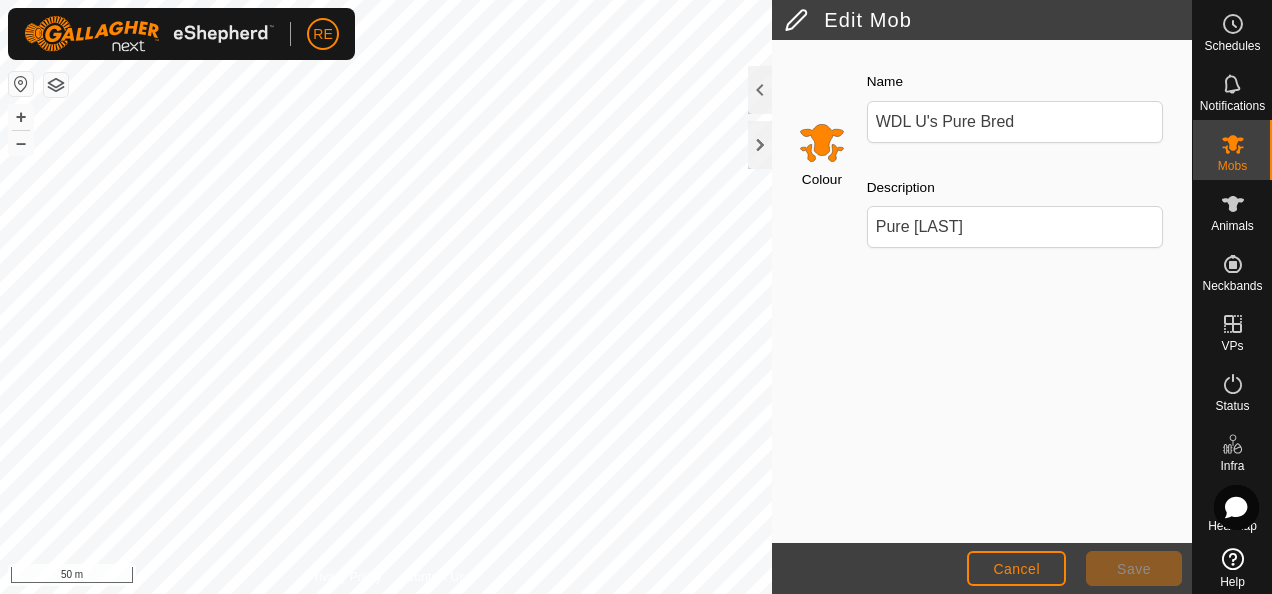 click 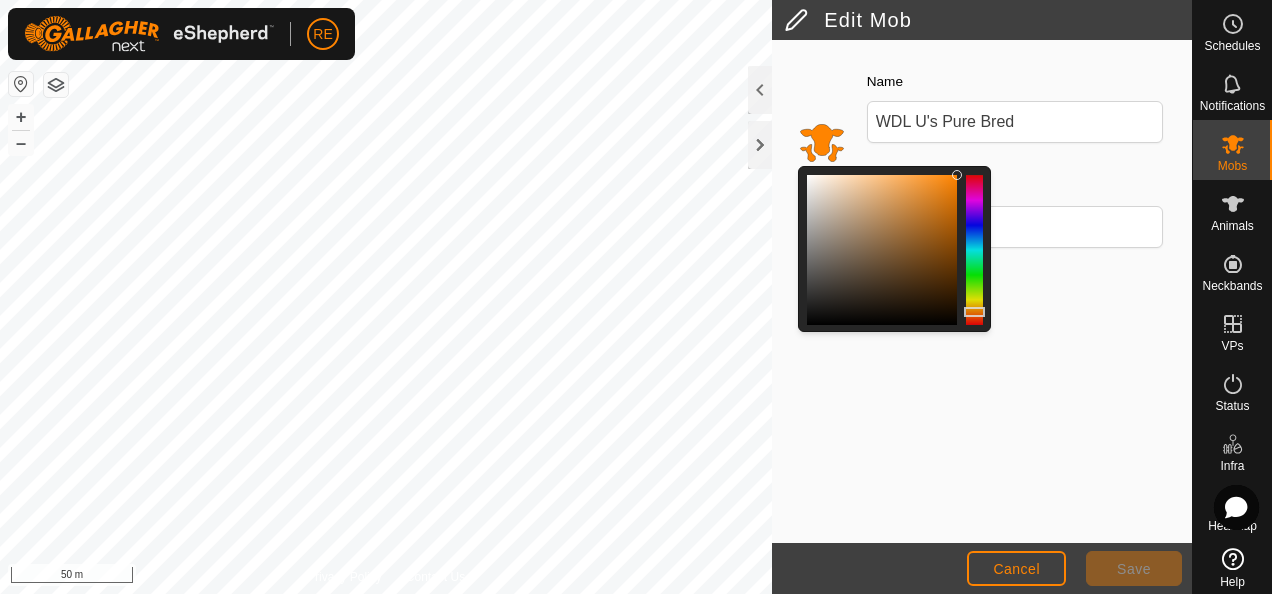 click 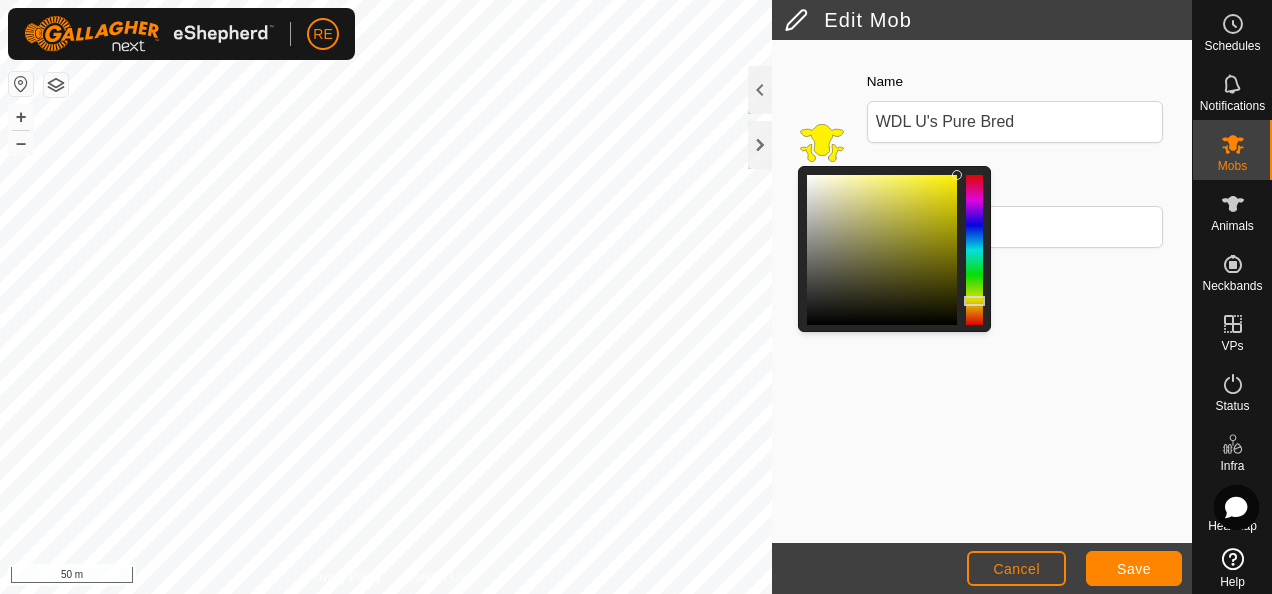 click 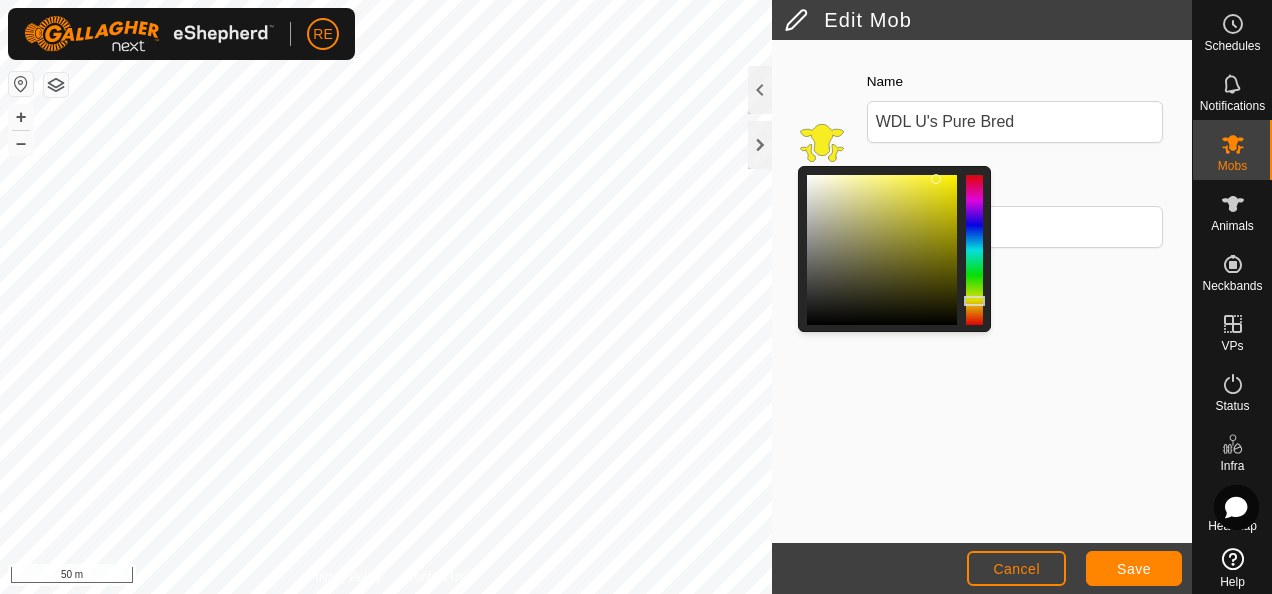 click 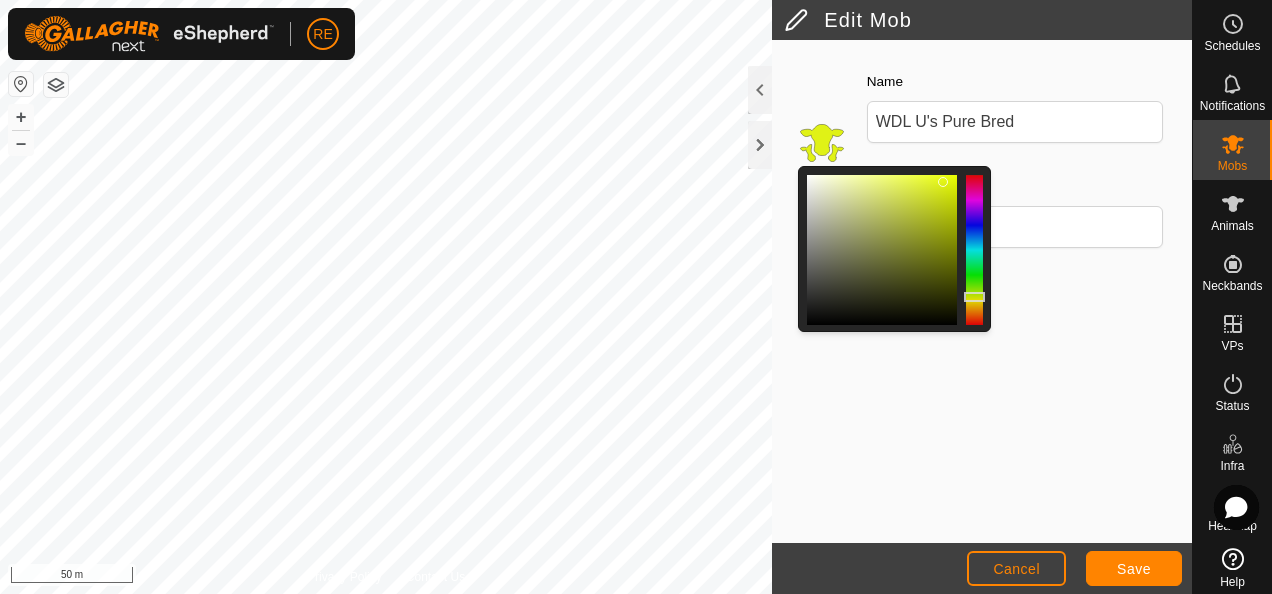 click 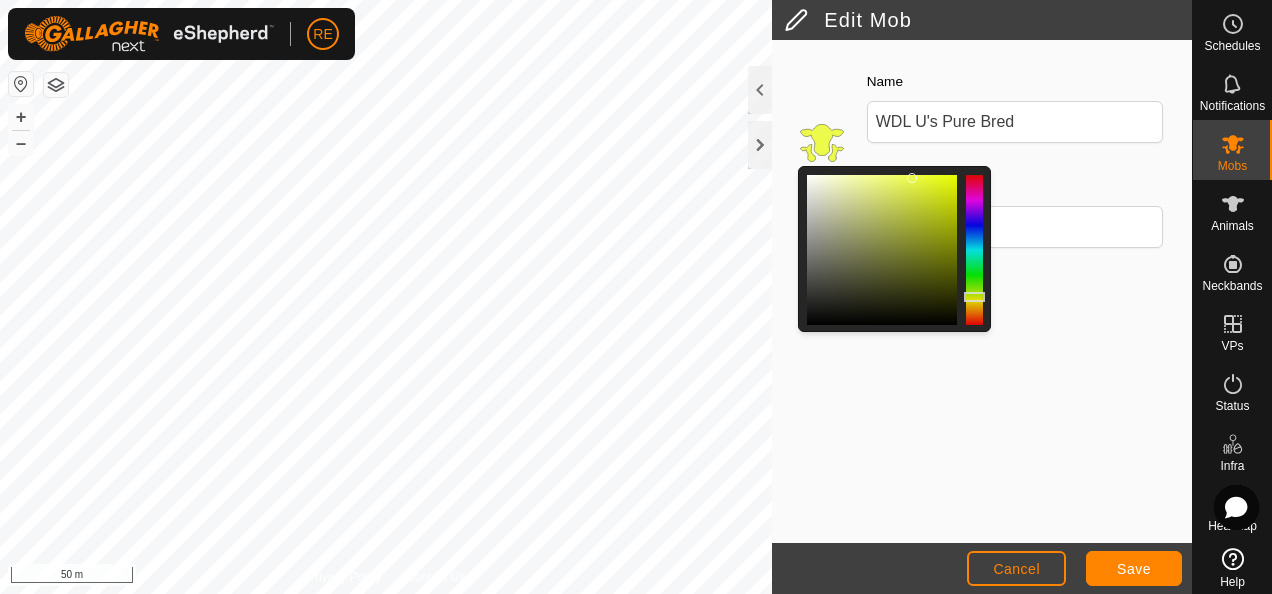 click 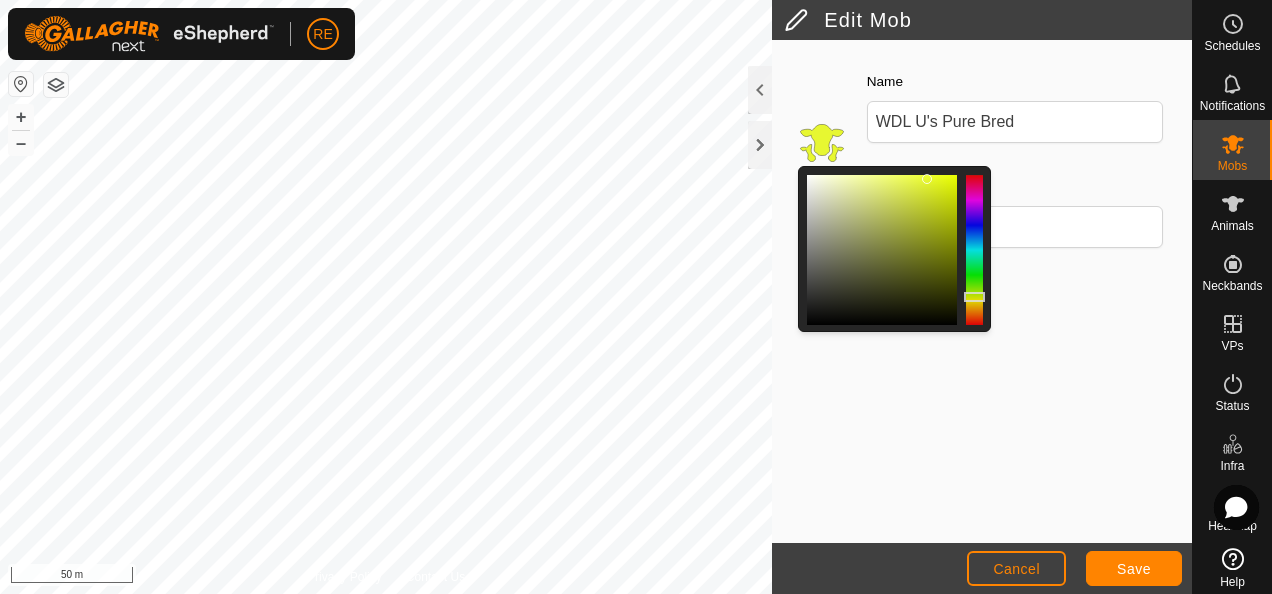 click 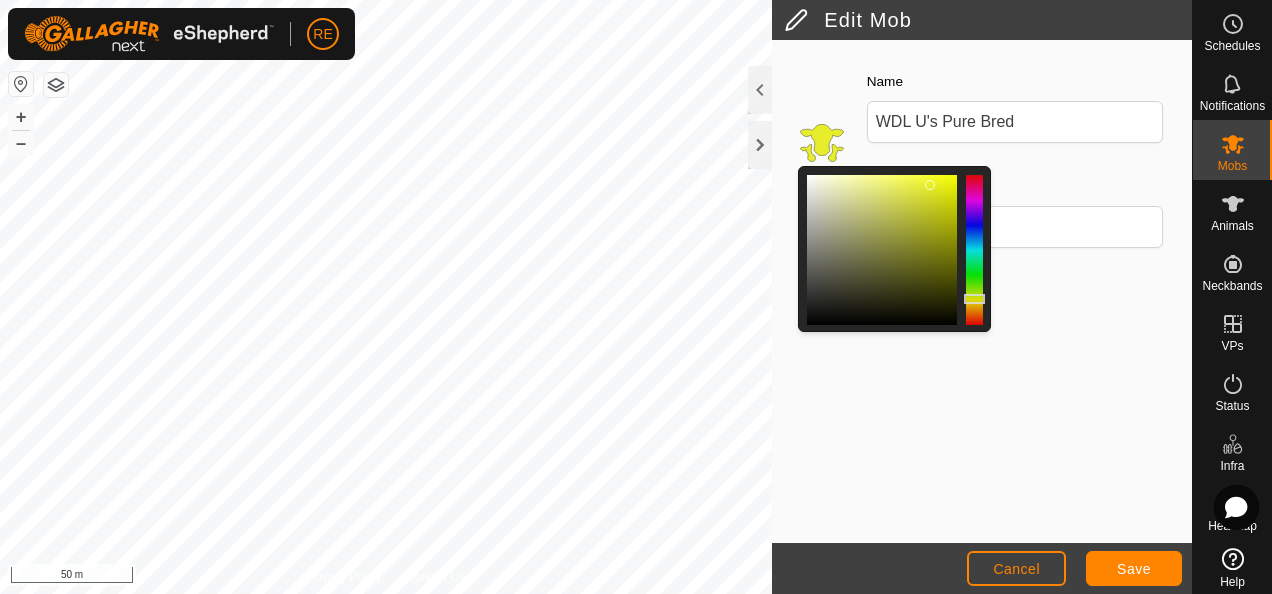 click 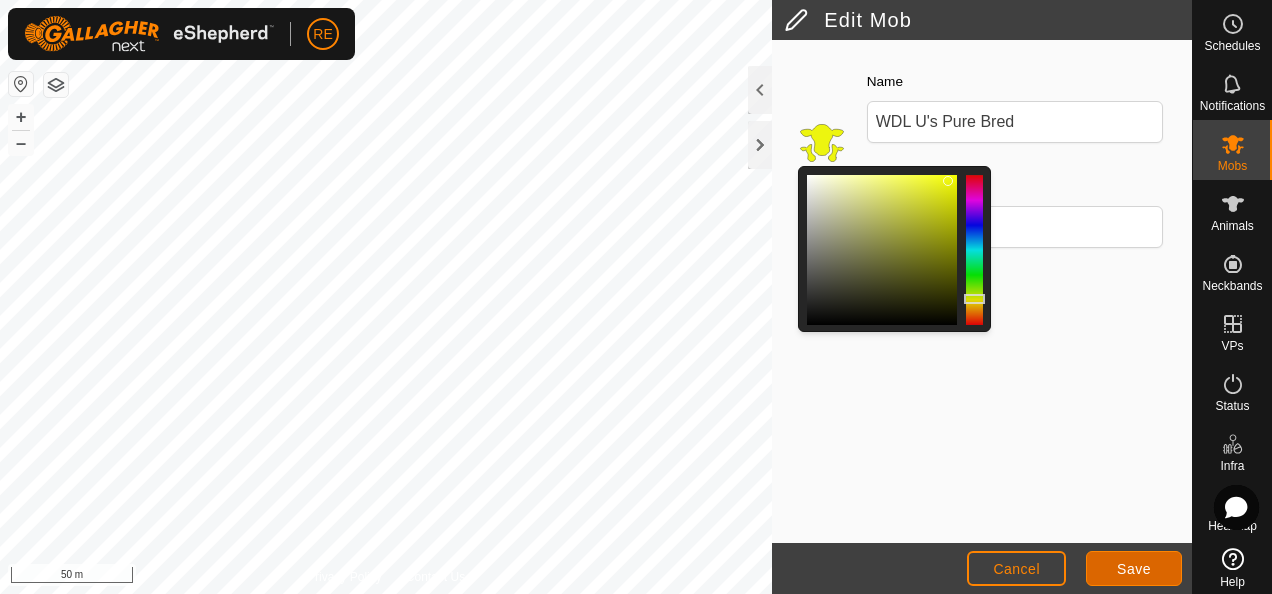 click on "Save" 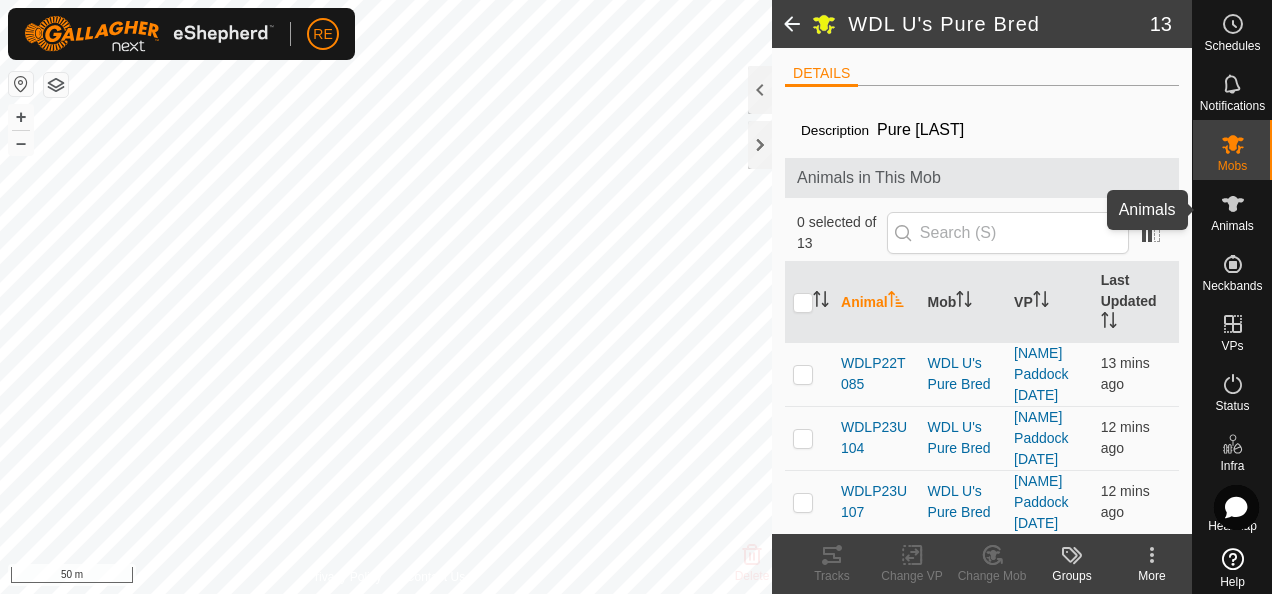 click 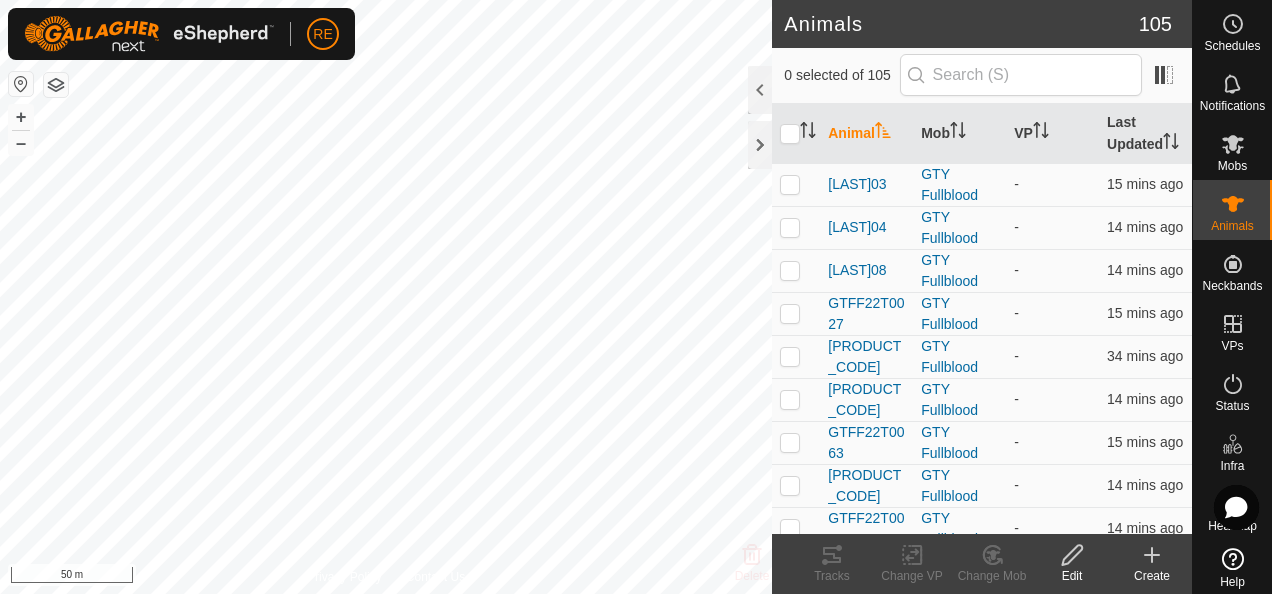 click on "Create" 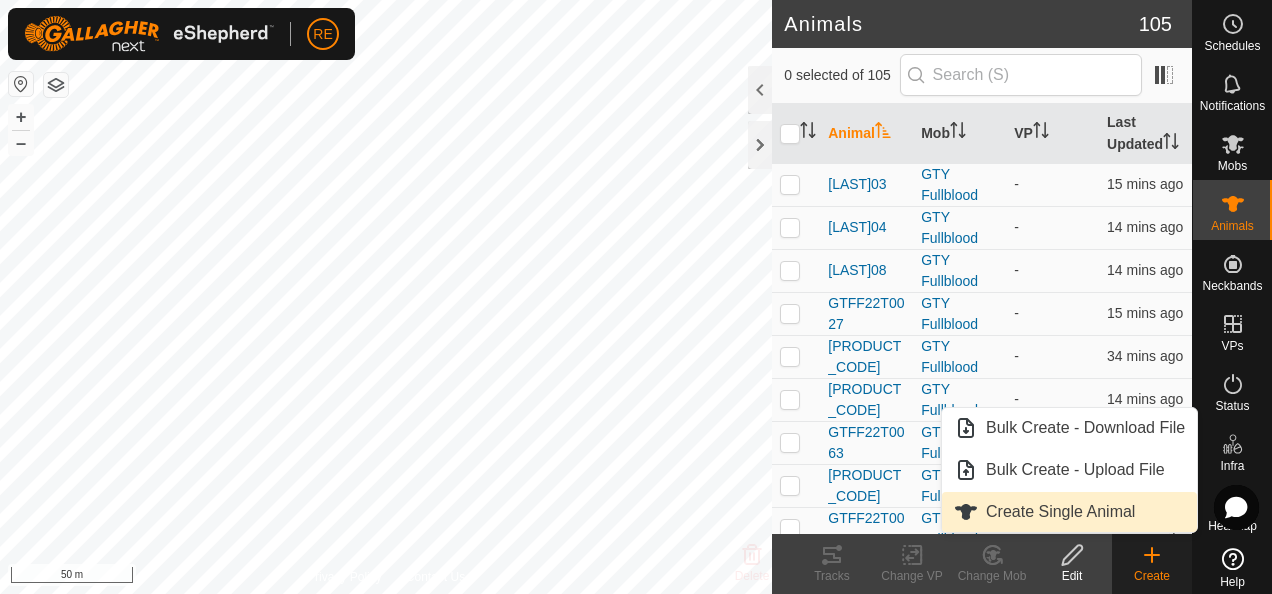 click on "Create Single Animal" at bounding box center (1069, 512) 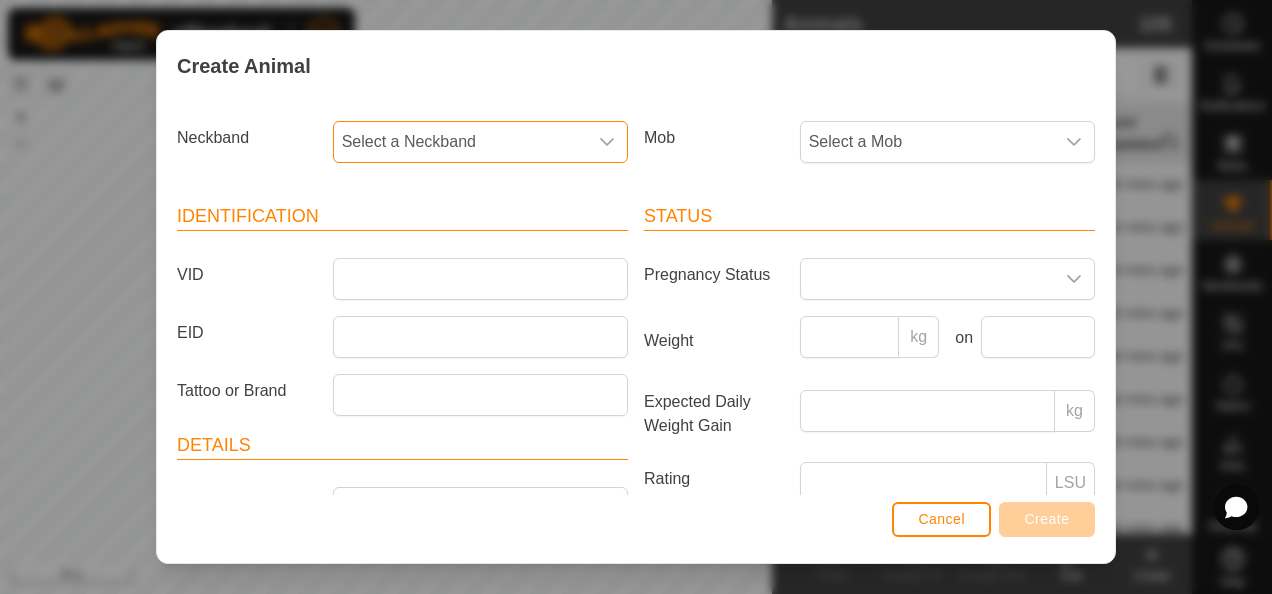 click on "Select a Neckband" at bounding box center [460, 142] 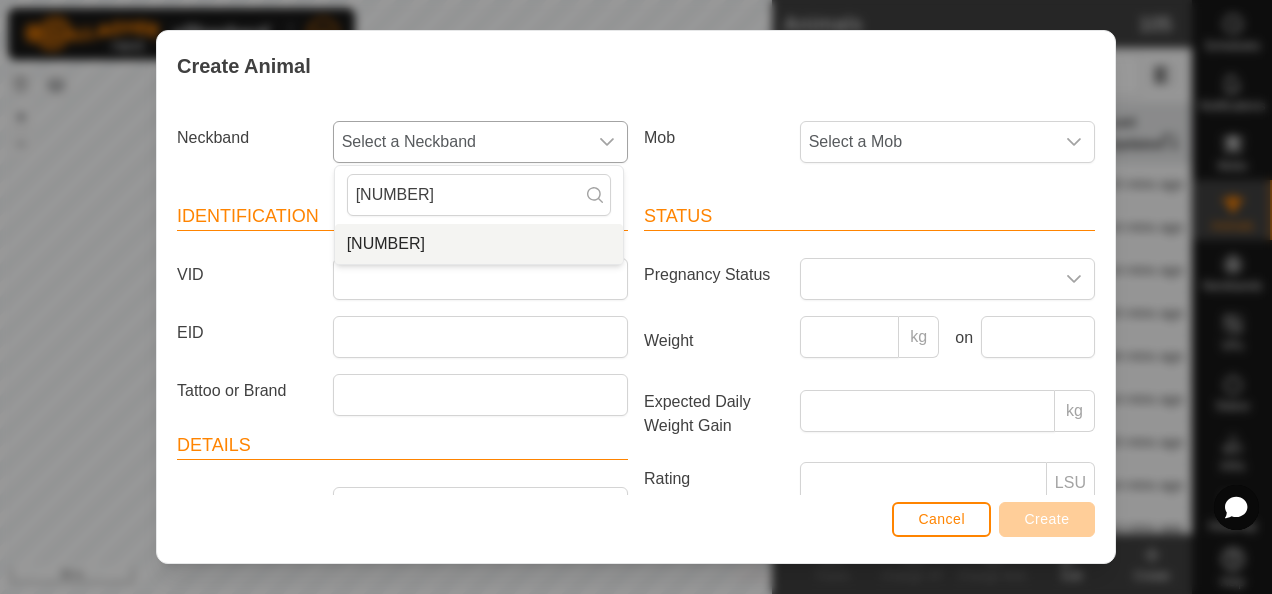 type on "[NUMBER]" 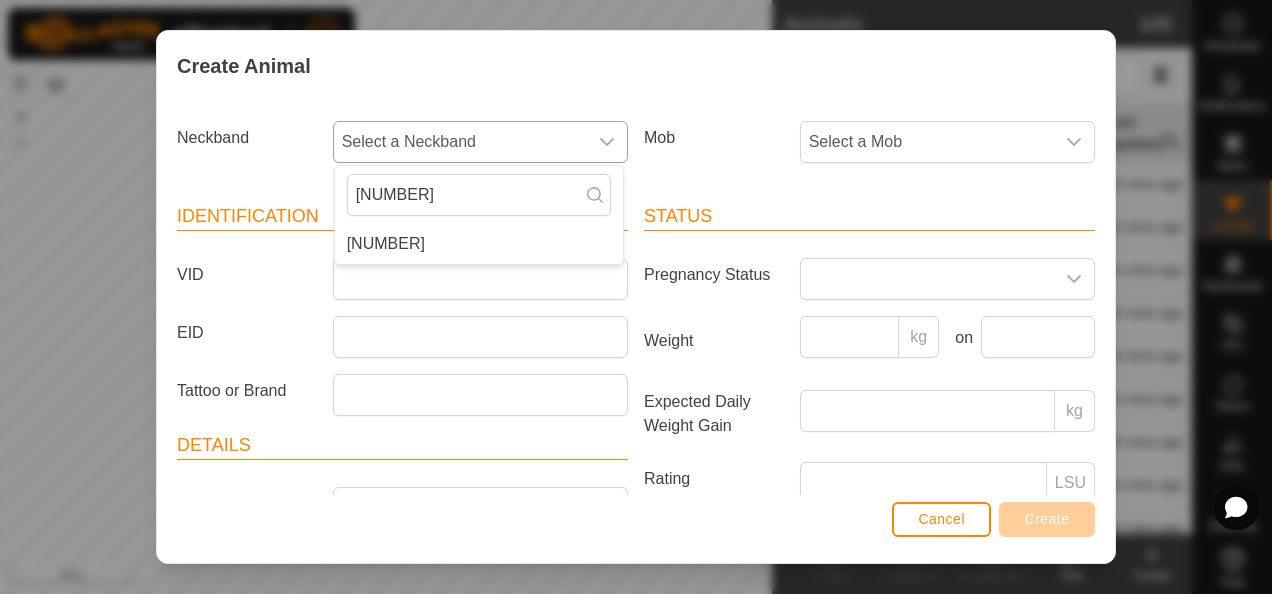 click on "[NUMBER]" at bounding box center (479, 244) 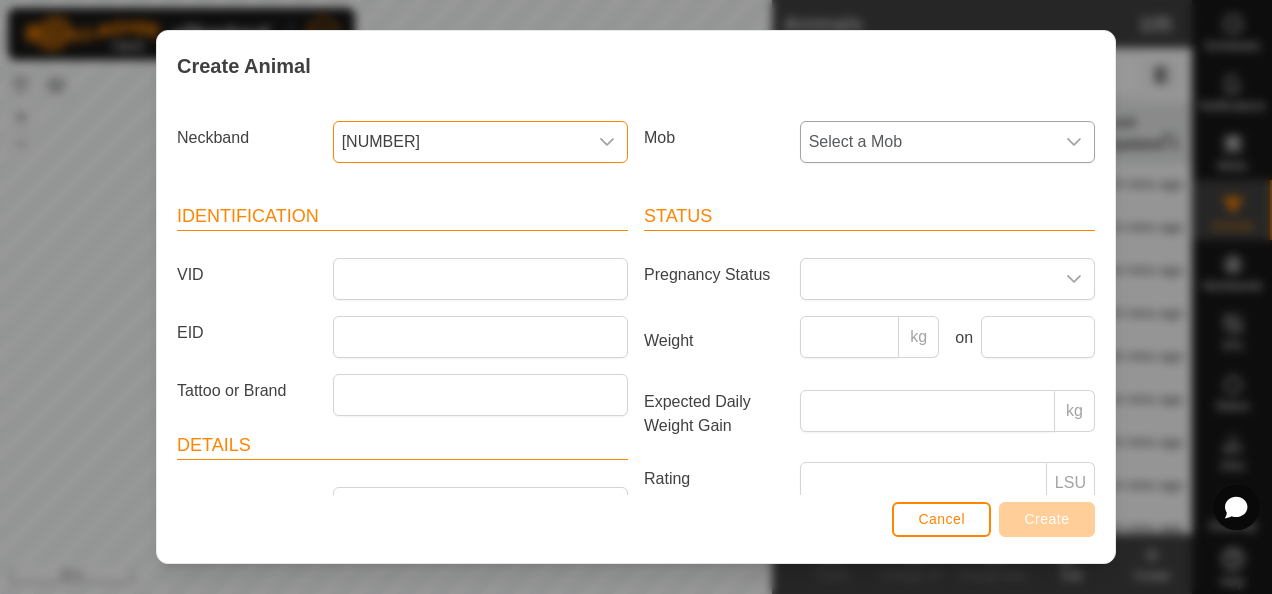 click on "Select a Mob" at bounding box center (927, 142) 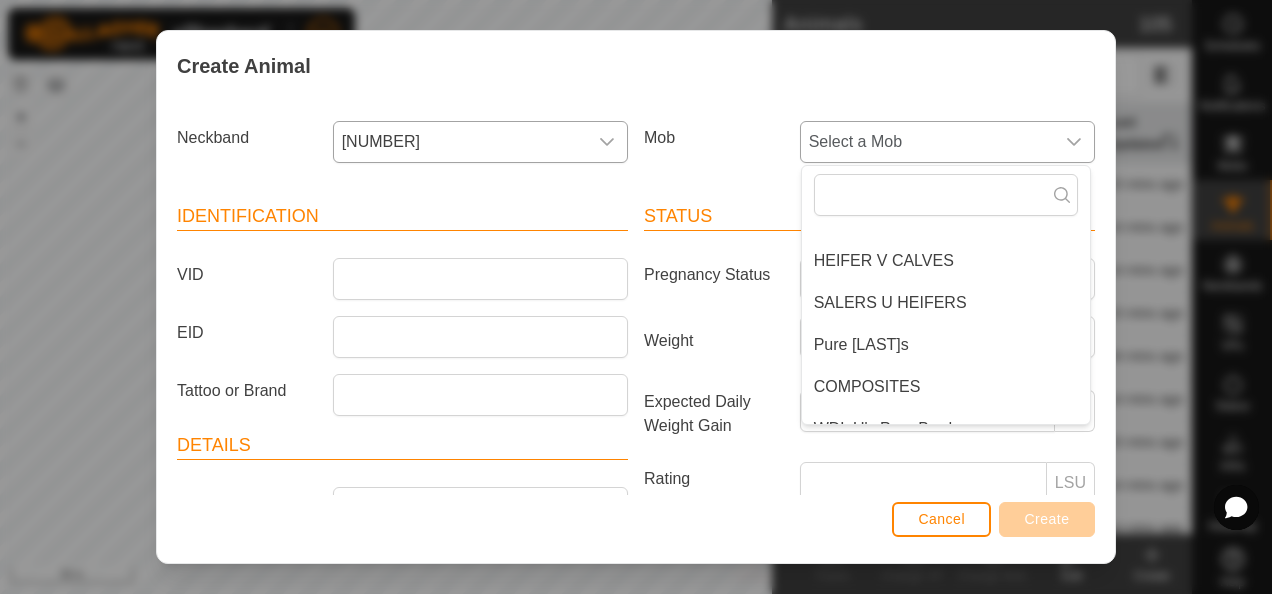 scroll, scrollTop: 200, scrollLeft: 0, axis: vertical 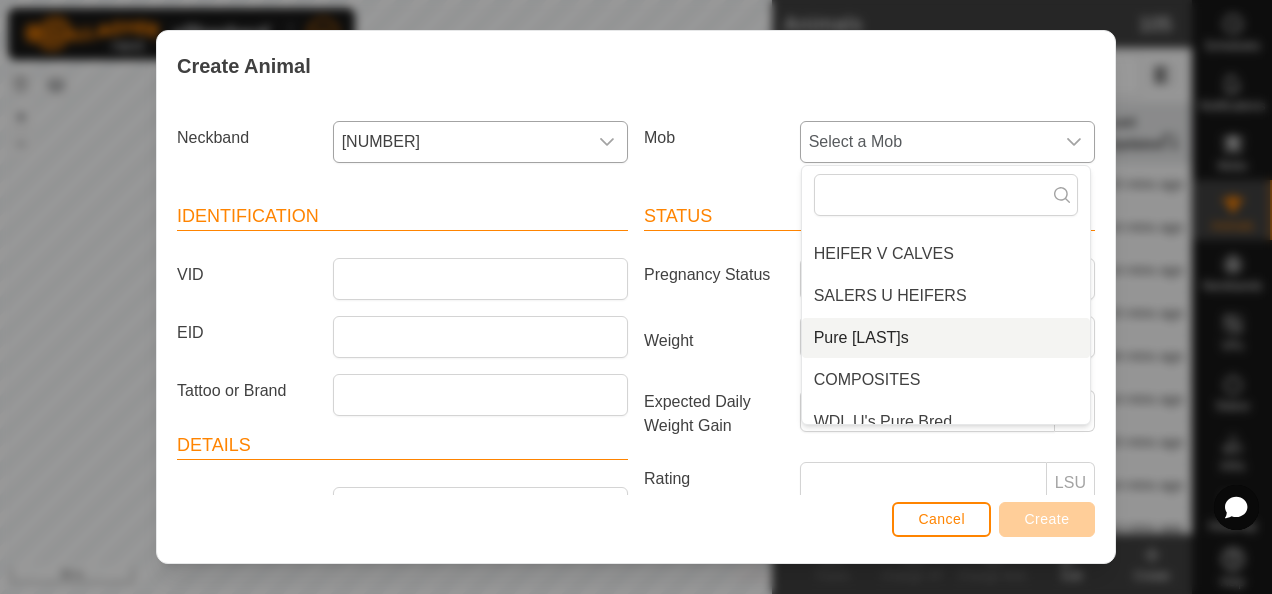 click on "Pure [LAST]s" at bounding box center (946, 338) 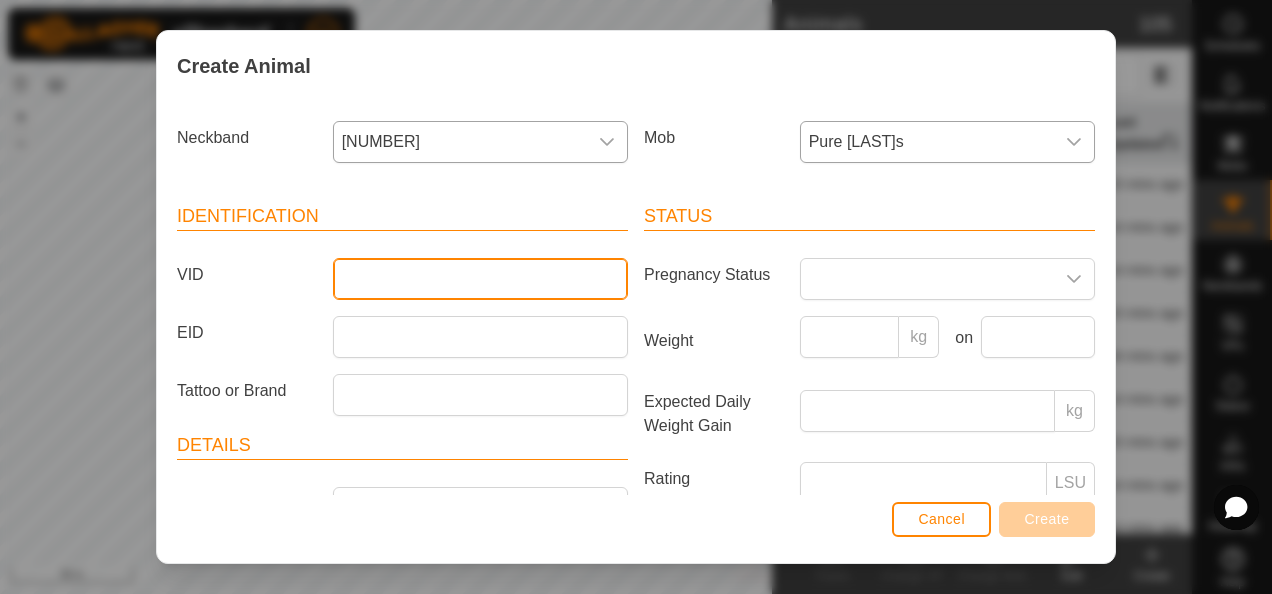click on "VID" at bounding box center (480, 279) 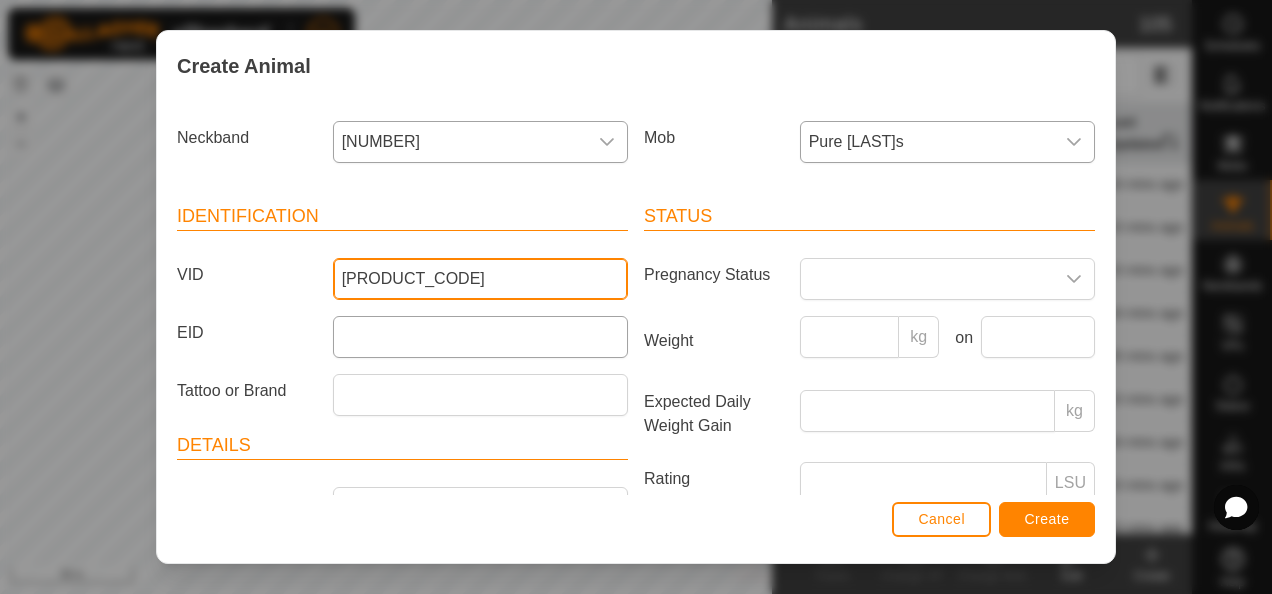 type on "[PRODUCT_CODE]" 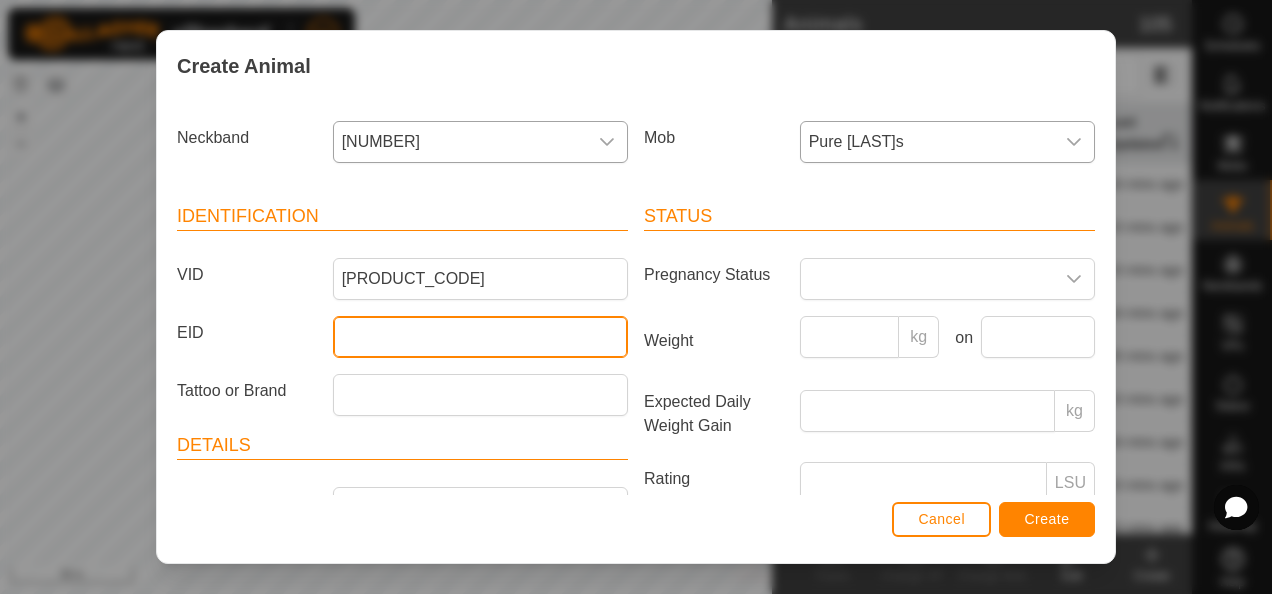 click on "EID" at bounding box center (480, 337) 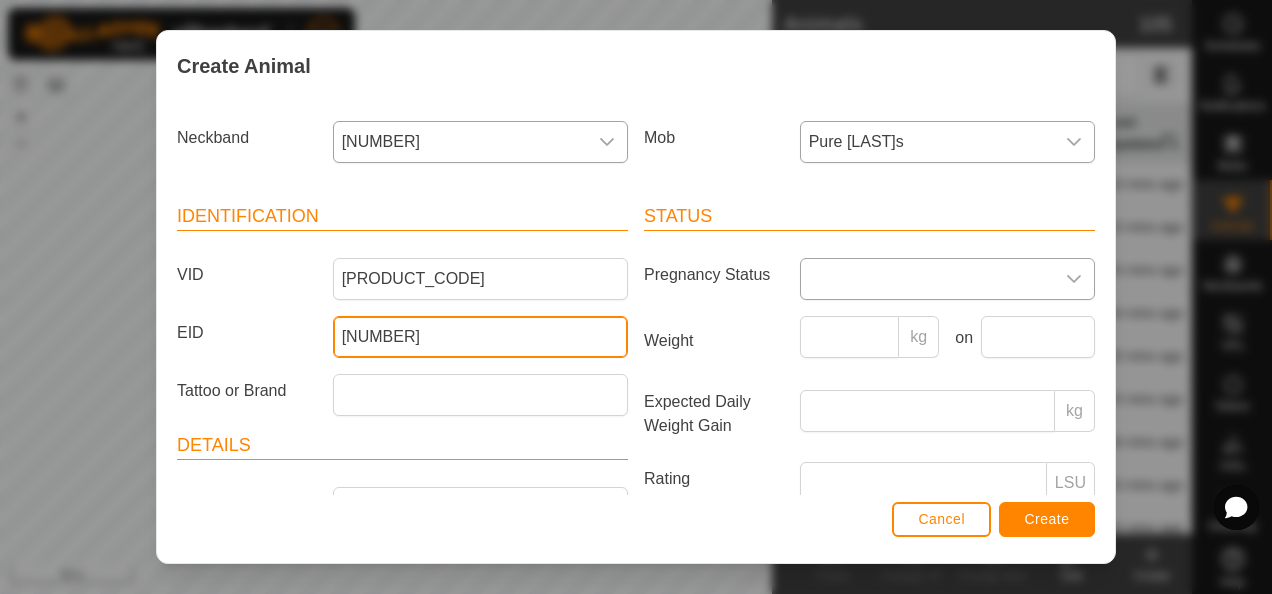 type on "[NUMBER]" 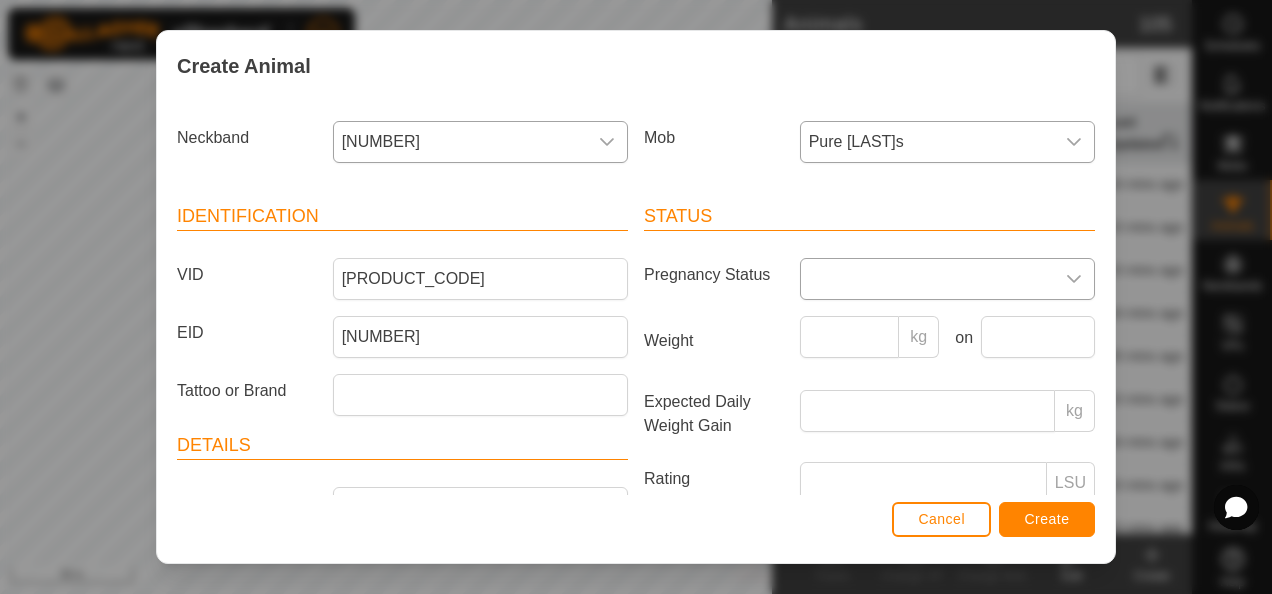 click at bounding box center (927, 279) 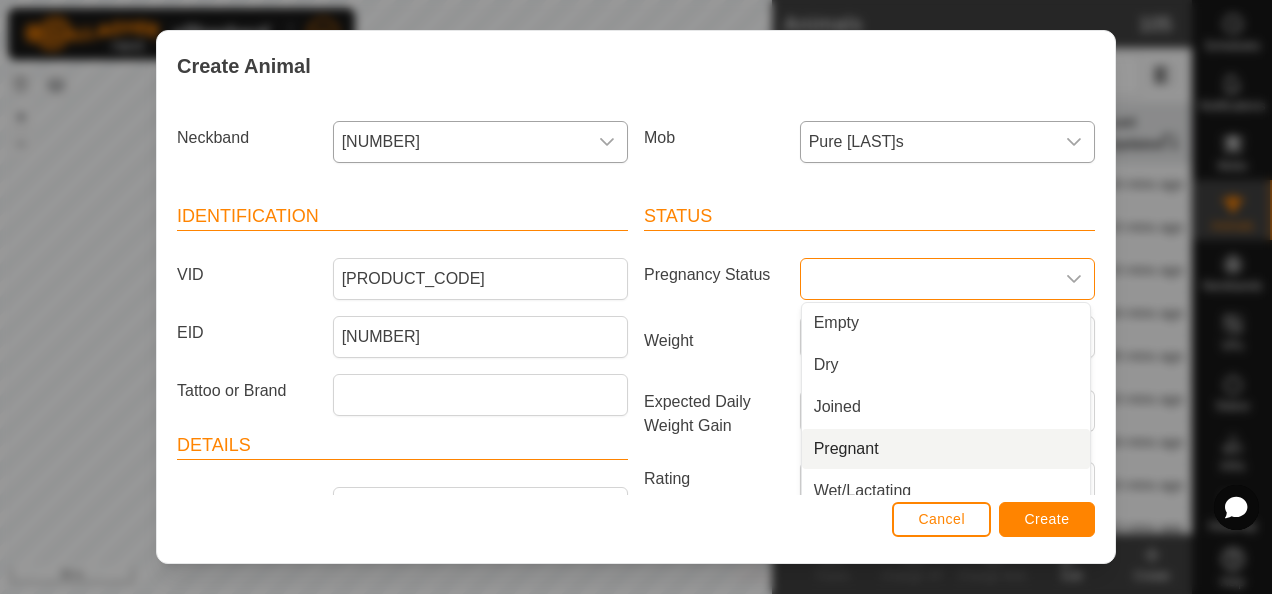 click on "Pregnant" at bounding box center [946, 449] 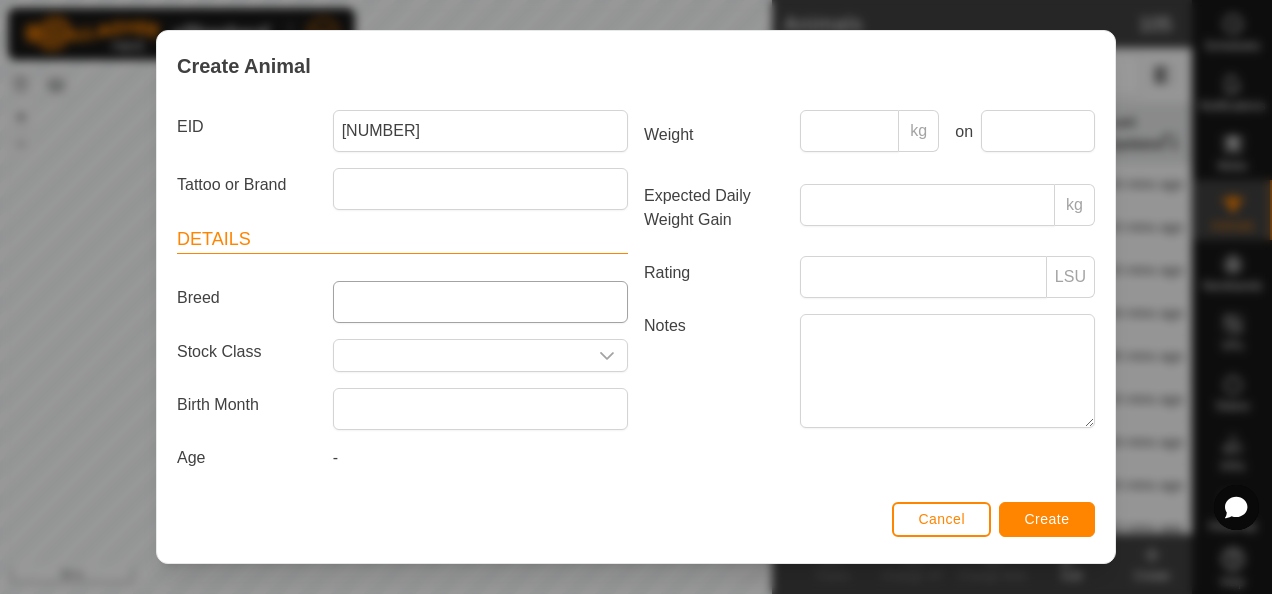 scroll, scrollTop: 207, scrollLeft: 0, axis: vertical 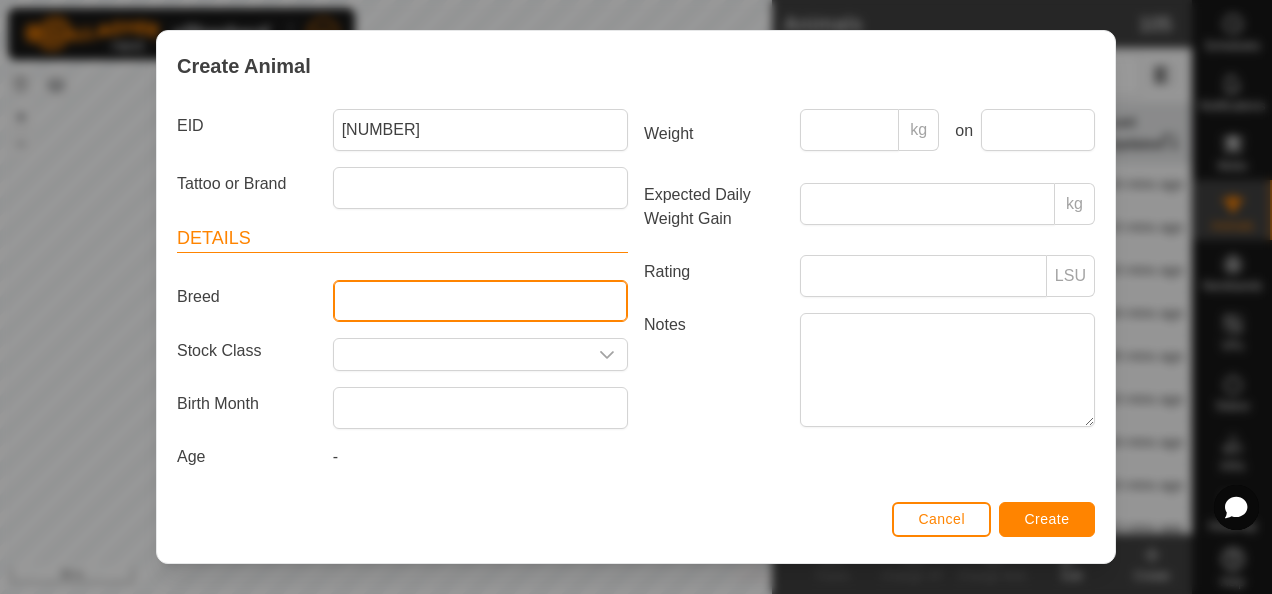 click on "Breed" at bounding box center [480, 301] 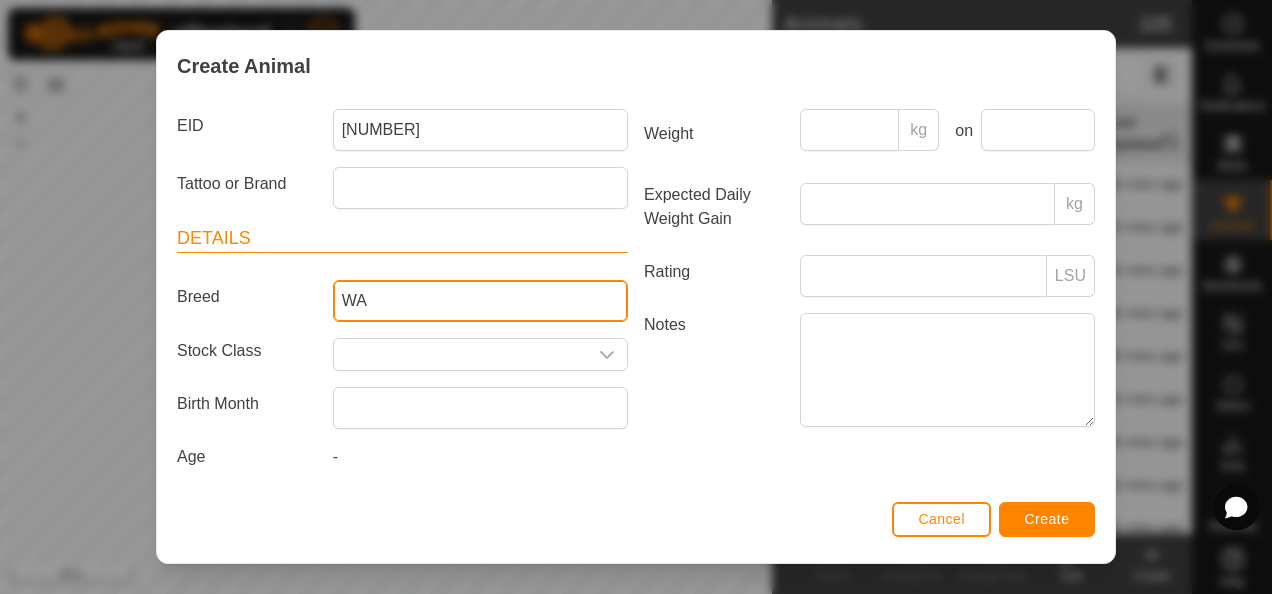 type on "Wagyu" 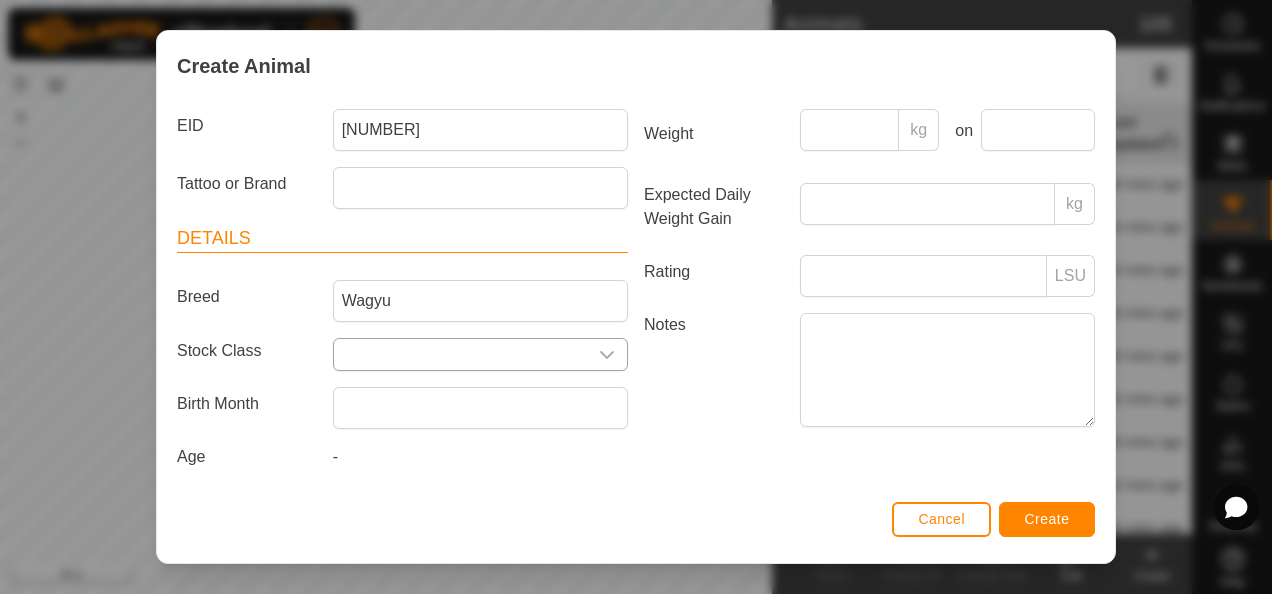 click at bounding box center [460, 354] 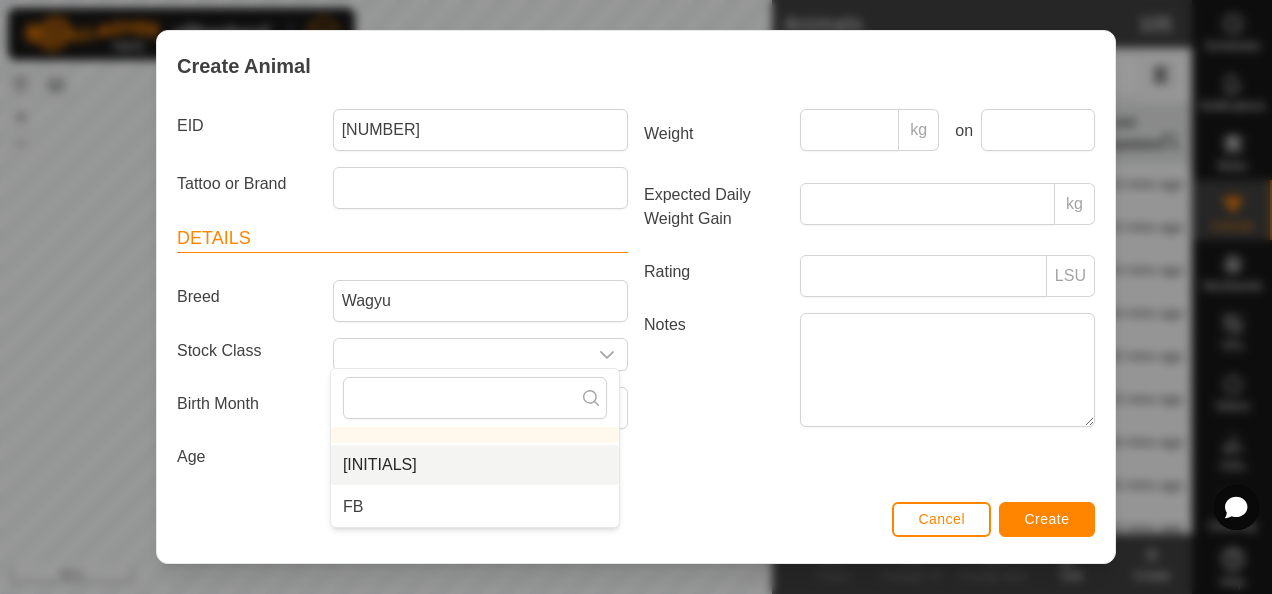 click on "[INITIALS]" at bounding box center (475, 465) 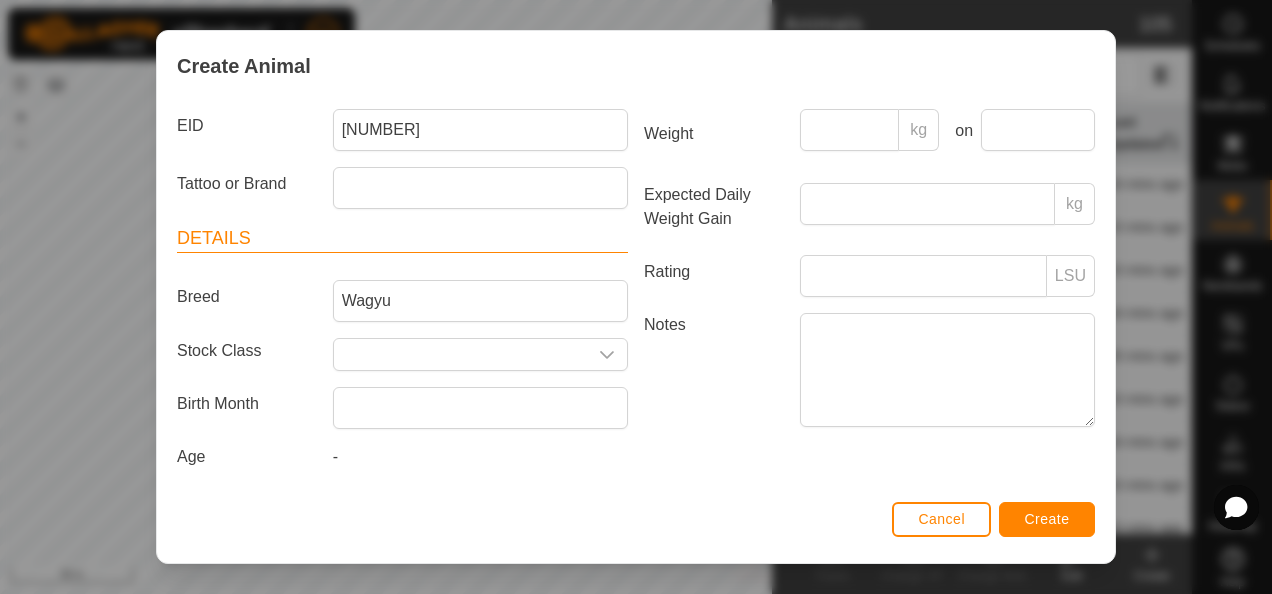 type on "[INITIALS]" 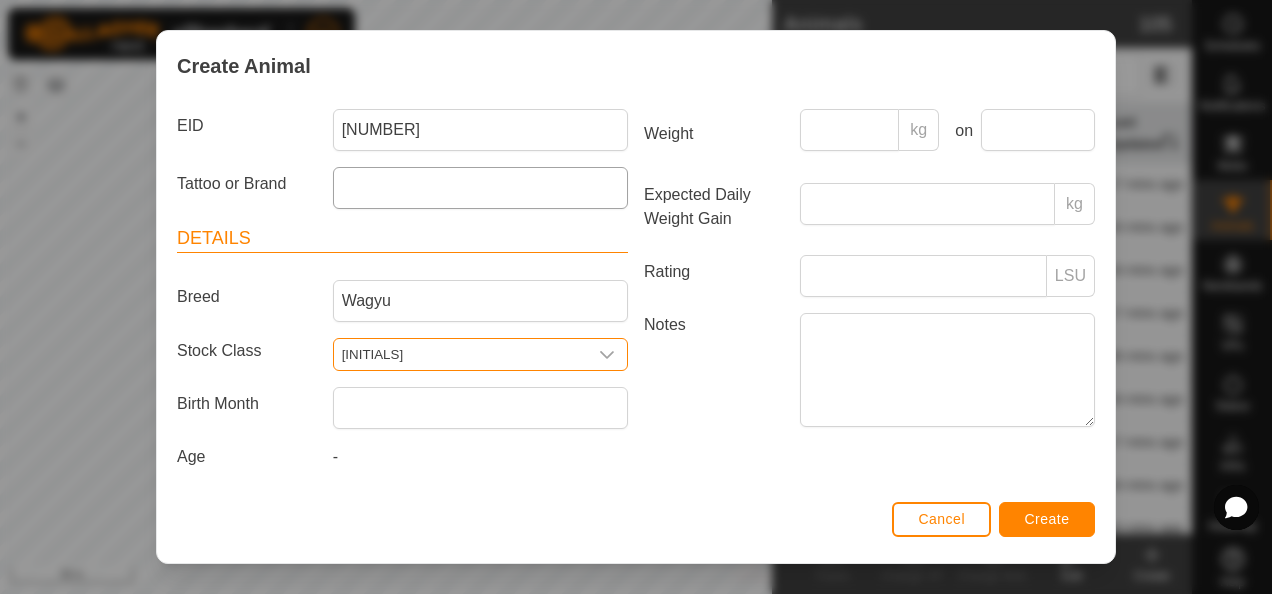 scroll, scrollTop: 7, scrollLeft: 0, axis: vertical 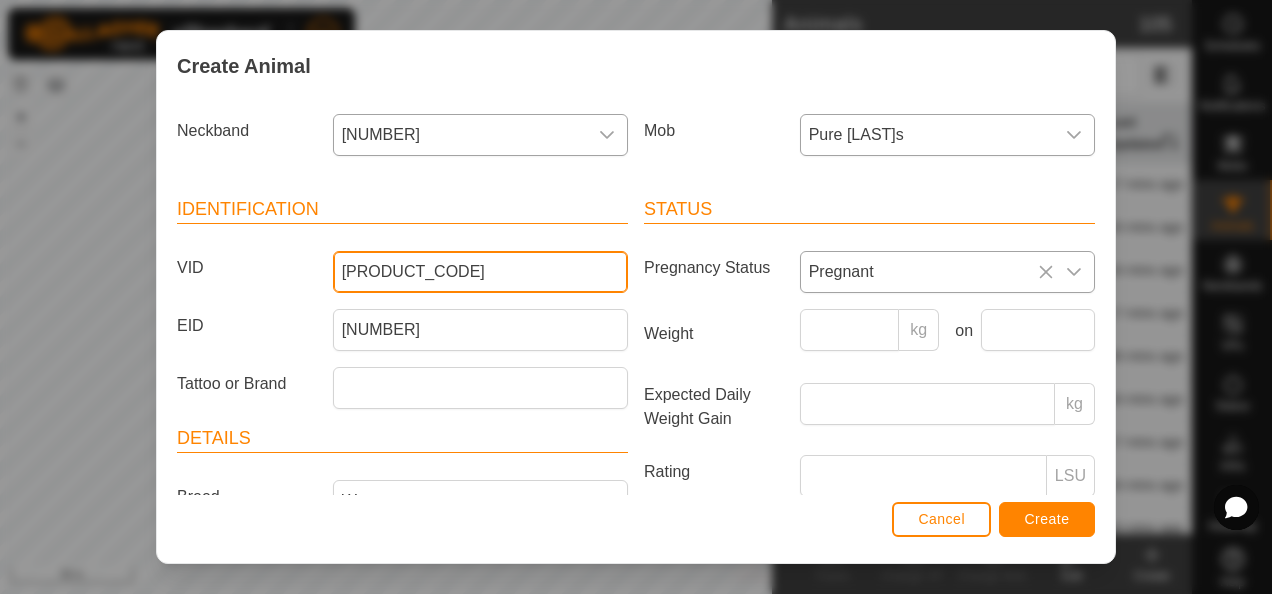 drag, startPoint x: 390, startPoint y: 264, endPoint x: 408, endPoint y: 304, distance: 43.863426 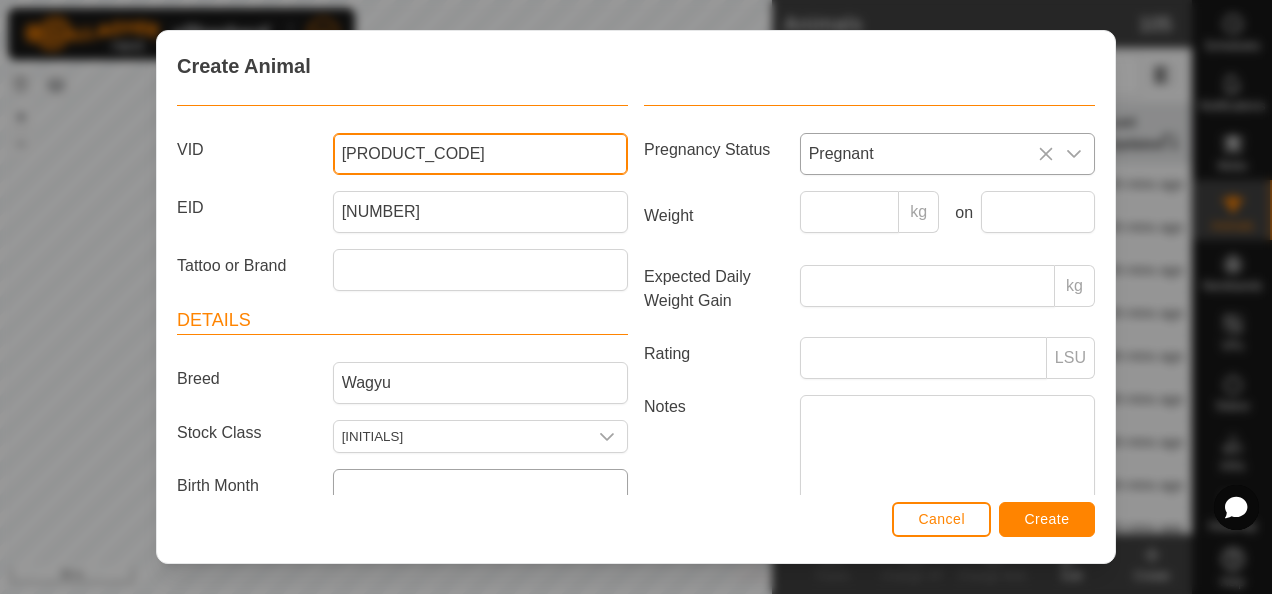 scroll, scrollTop: 207, scrollLeft: 0, axis: vertical 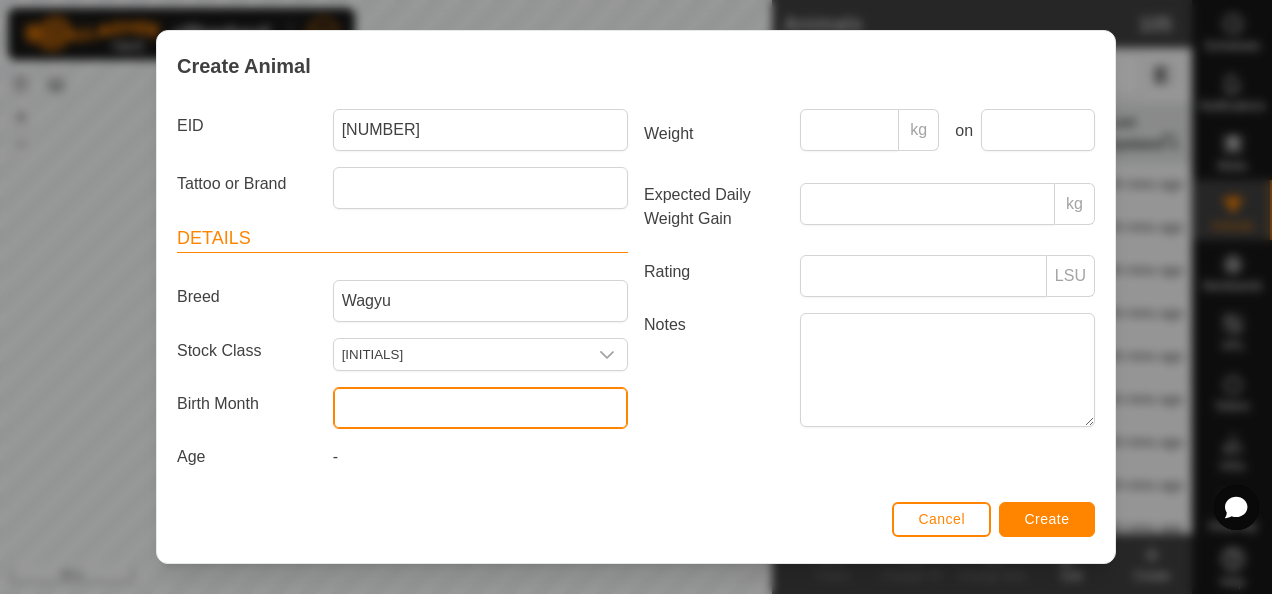 click at bounding box center [480, 408] 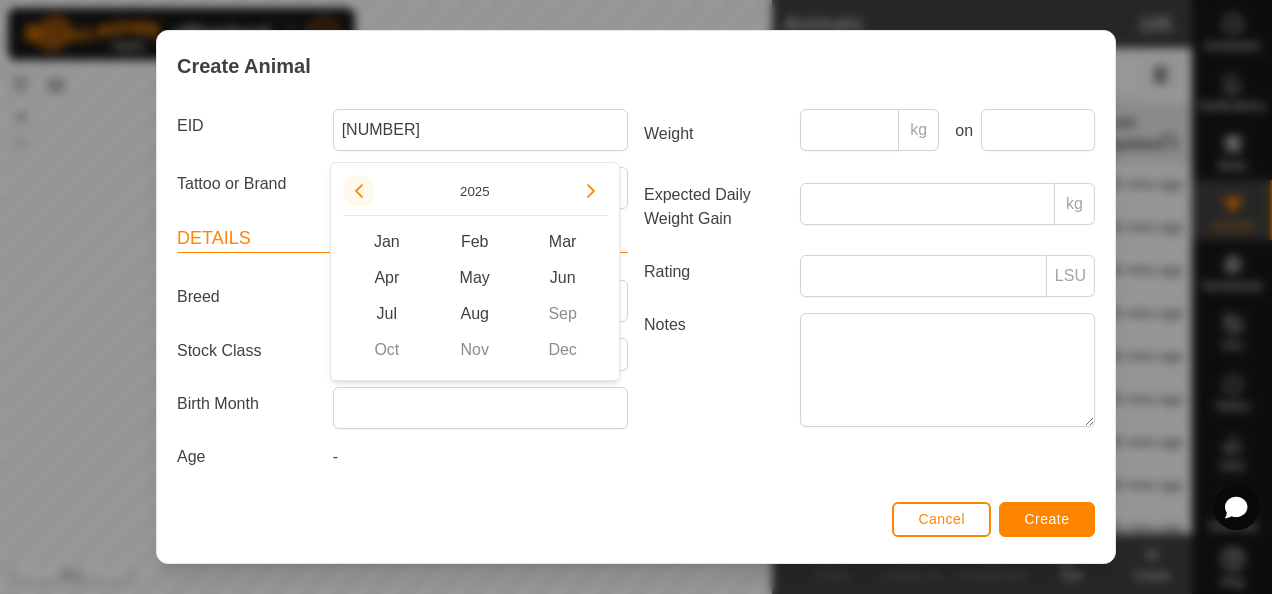 click at bounding box center (359, 191) 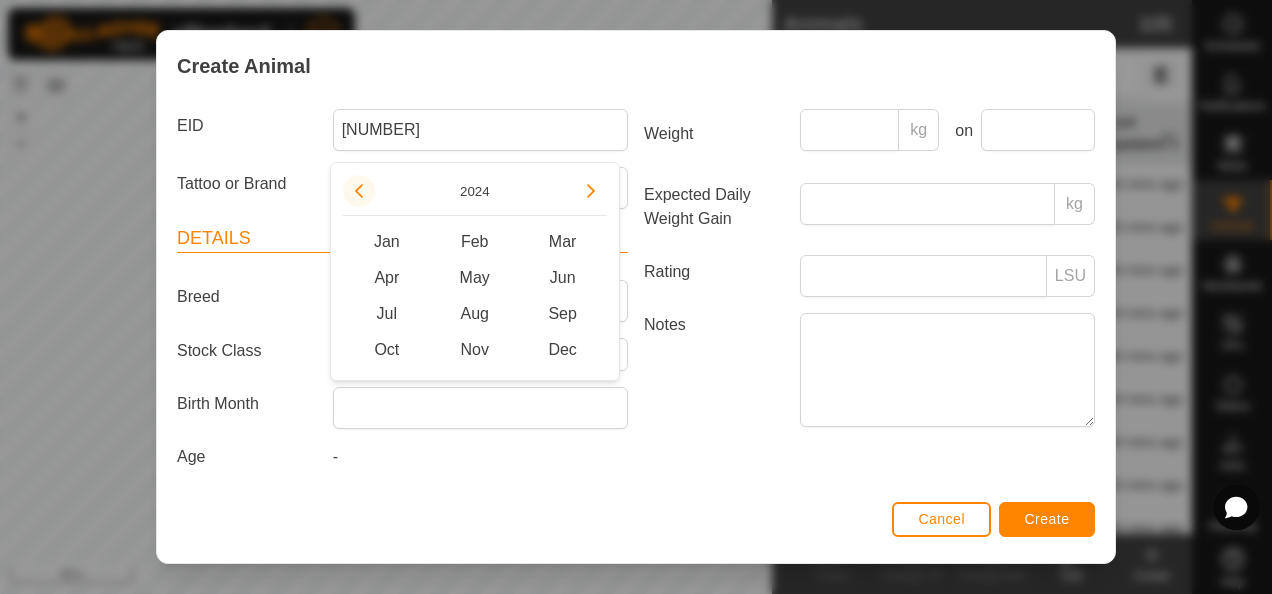 click at bounding box center [359, 191] 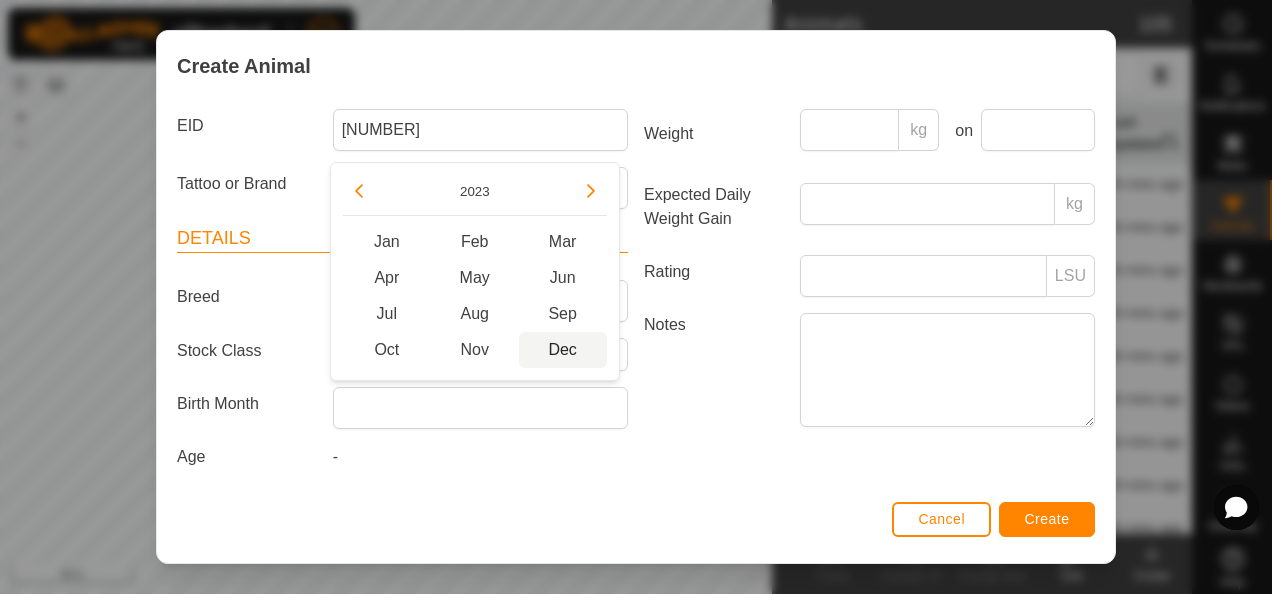 click on "Dec" at bounding box center [563, 350] 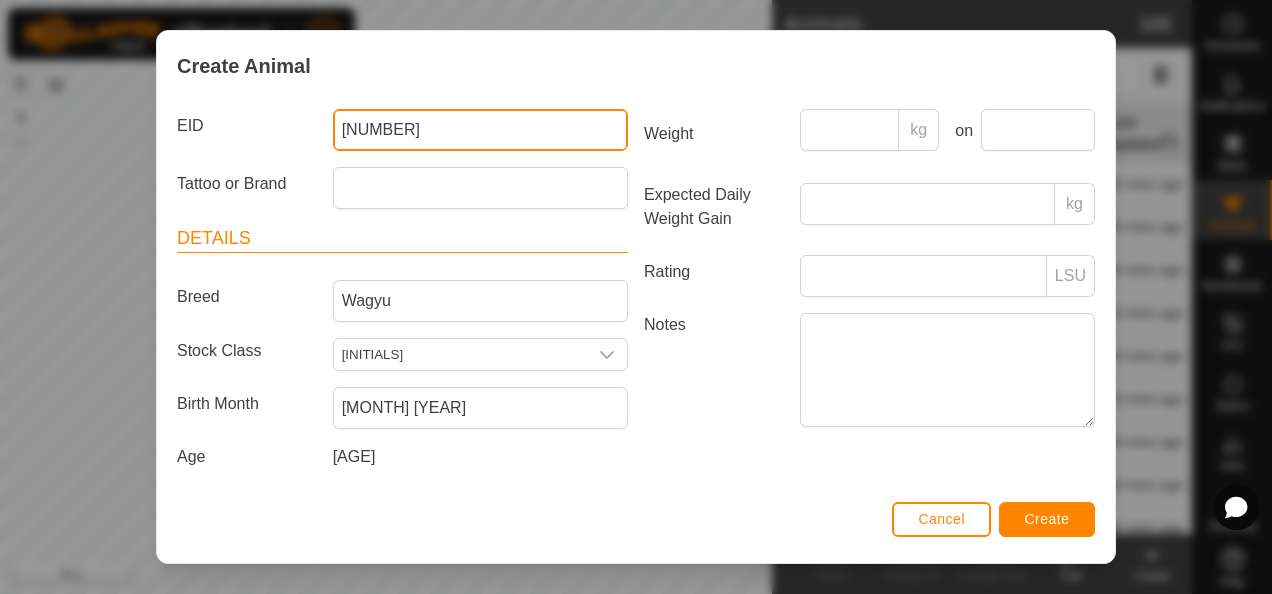 click on "[NUMBER]" at bounding box center [480, 130] 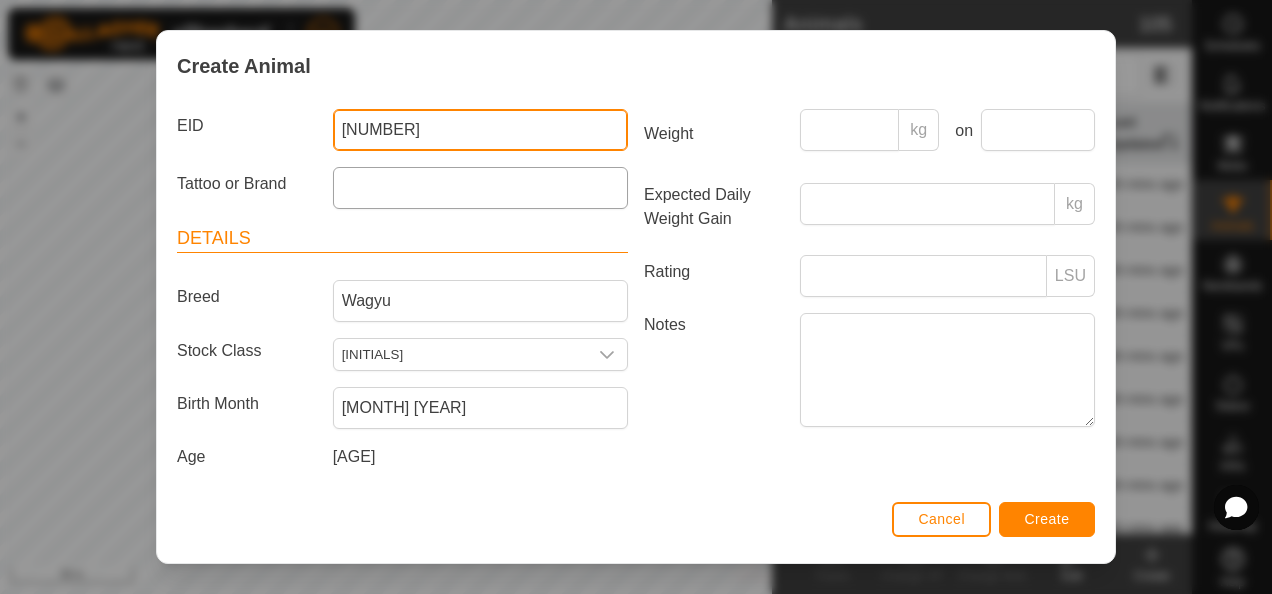 scroll, scrollTop: 0, scrollLeft: 0, axis: both 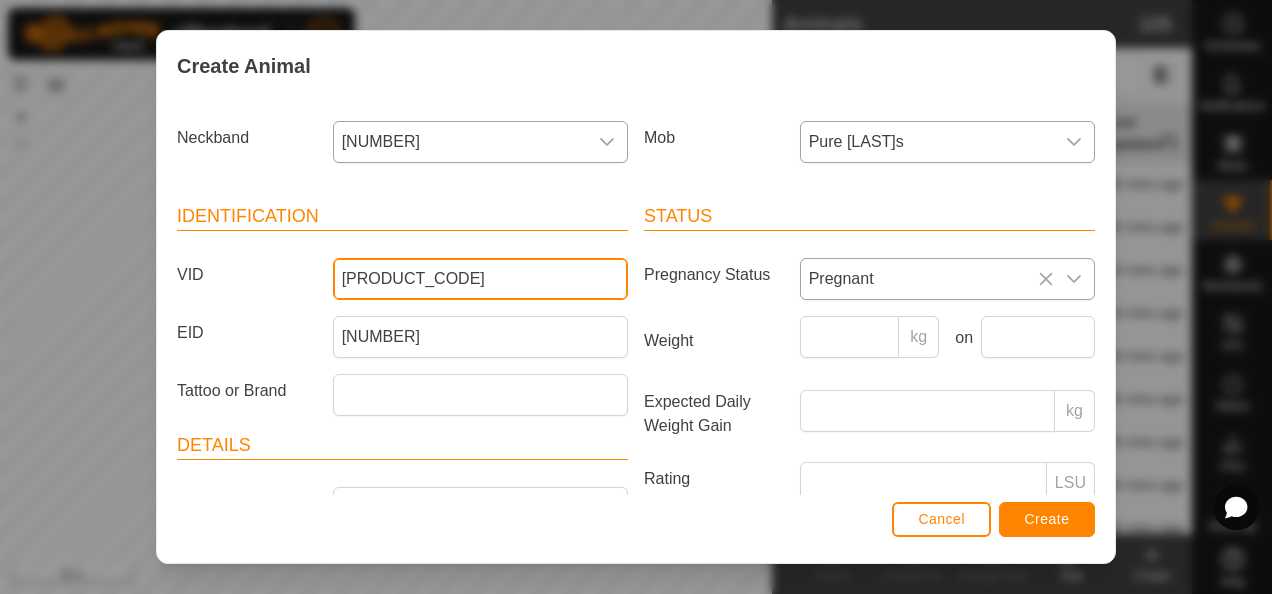 click on "[PRODUCT_CODE]" at bounding box center (480, 279) 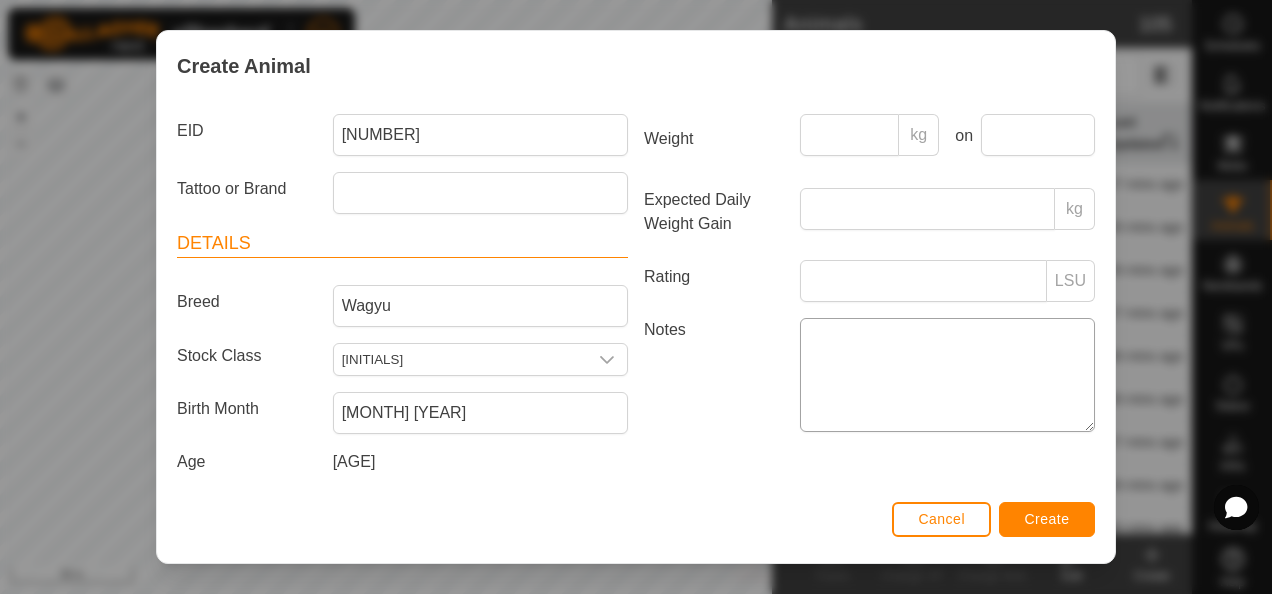 scroll, scrollTop: 207, scrollLeft: 0, axis: vertical 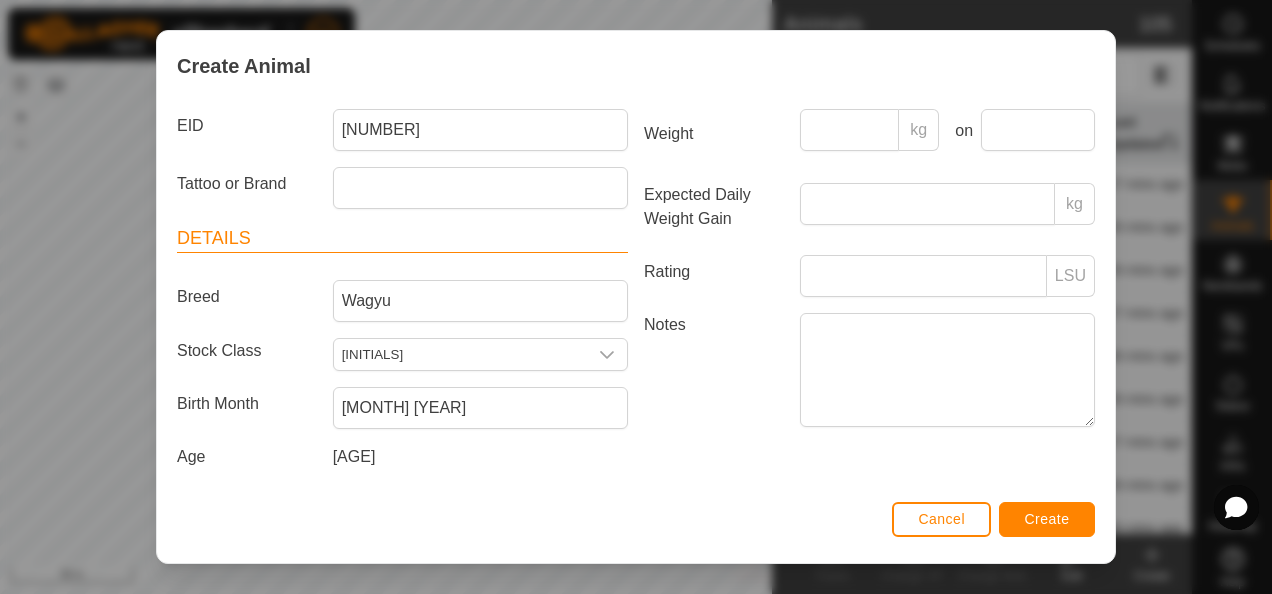 type on "[PRODUCT_CODE]" 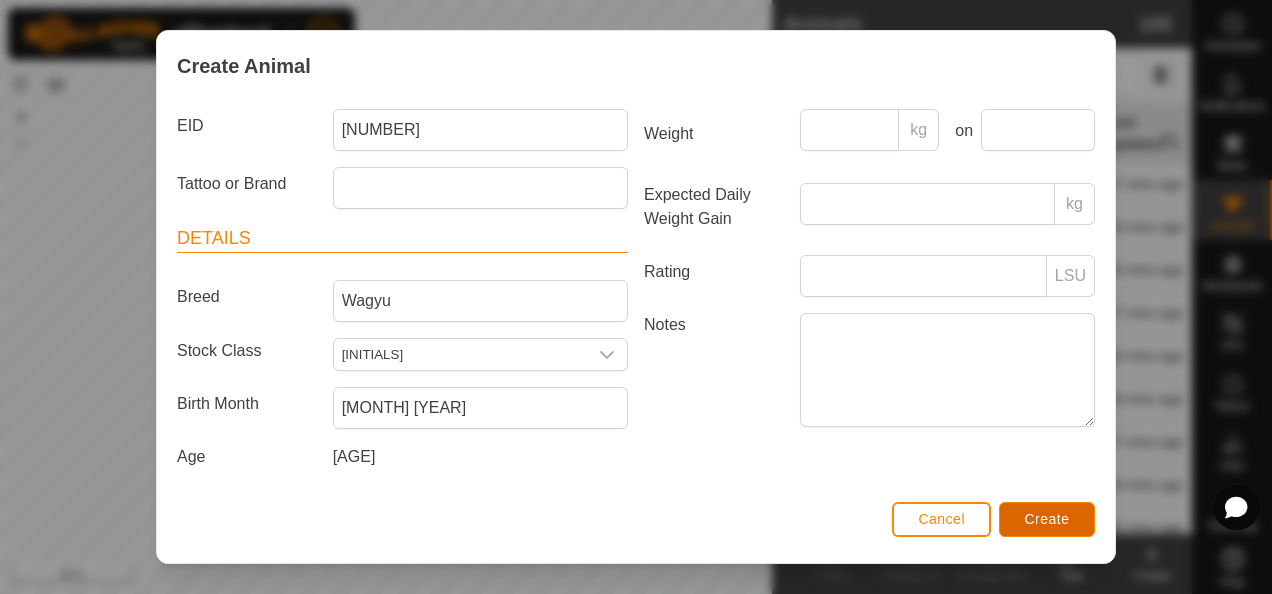 click on "Create" at bounding box center (1047, 519) 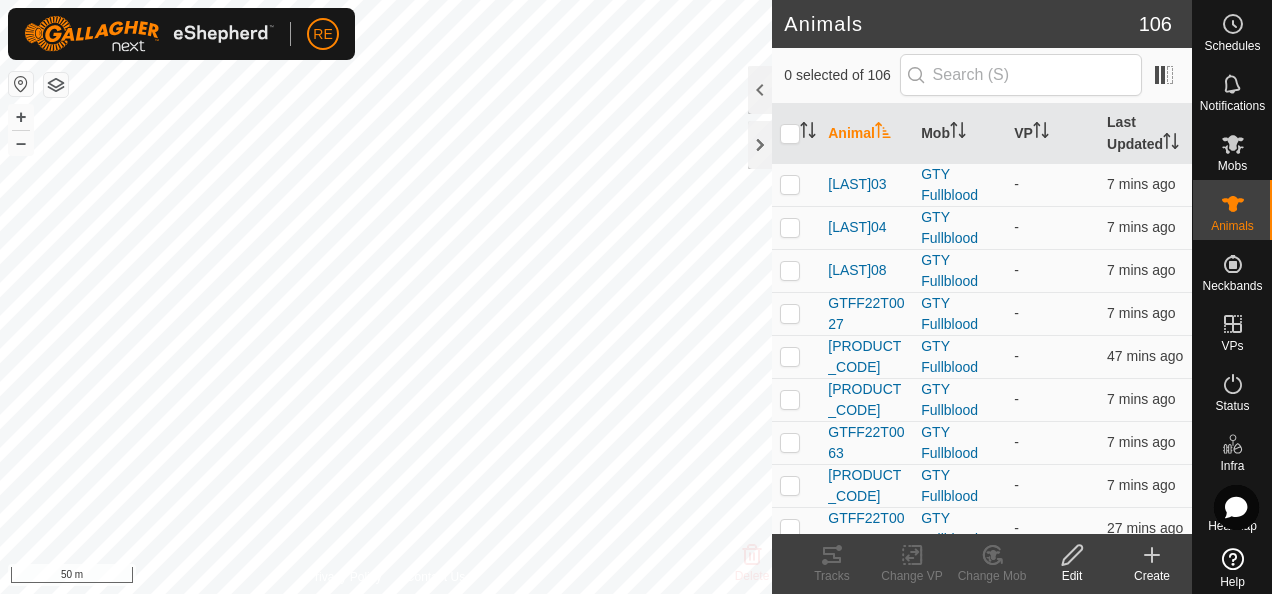click 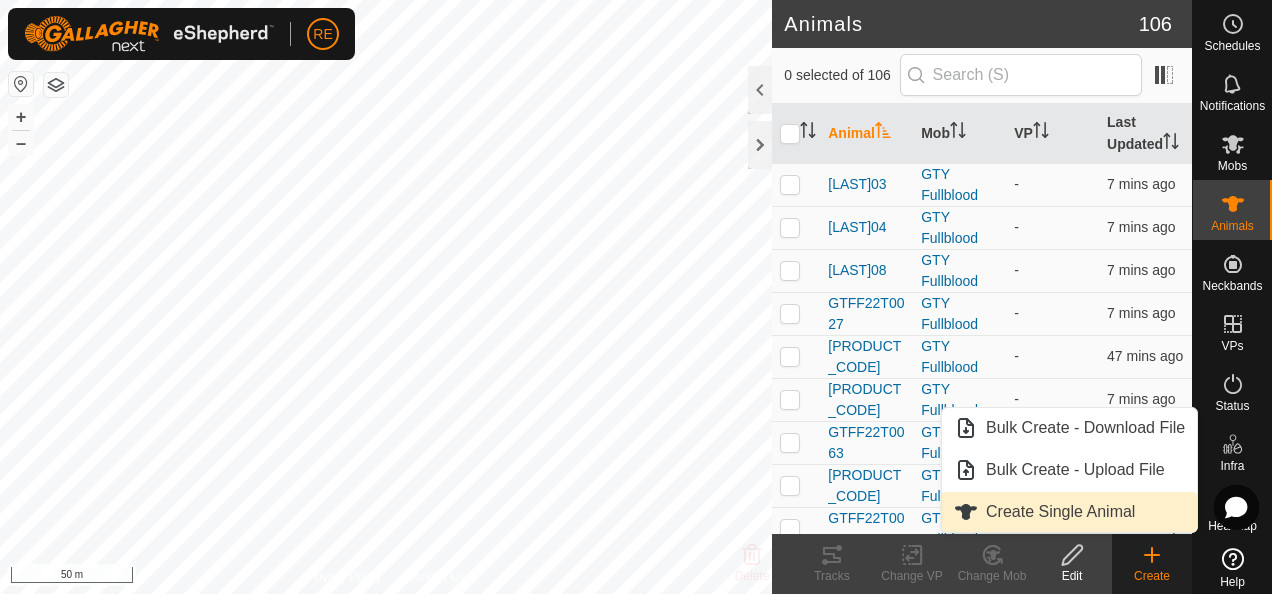 click on "Create Single Animal" at bounding box center [1069, 512] 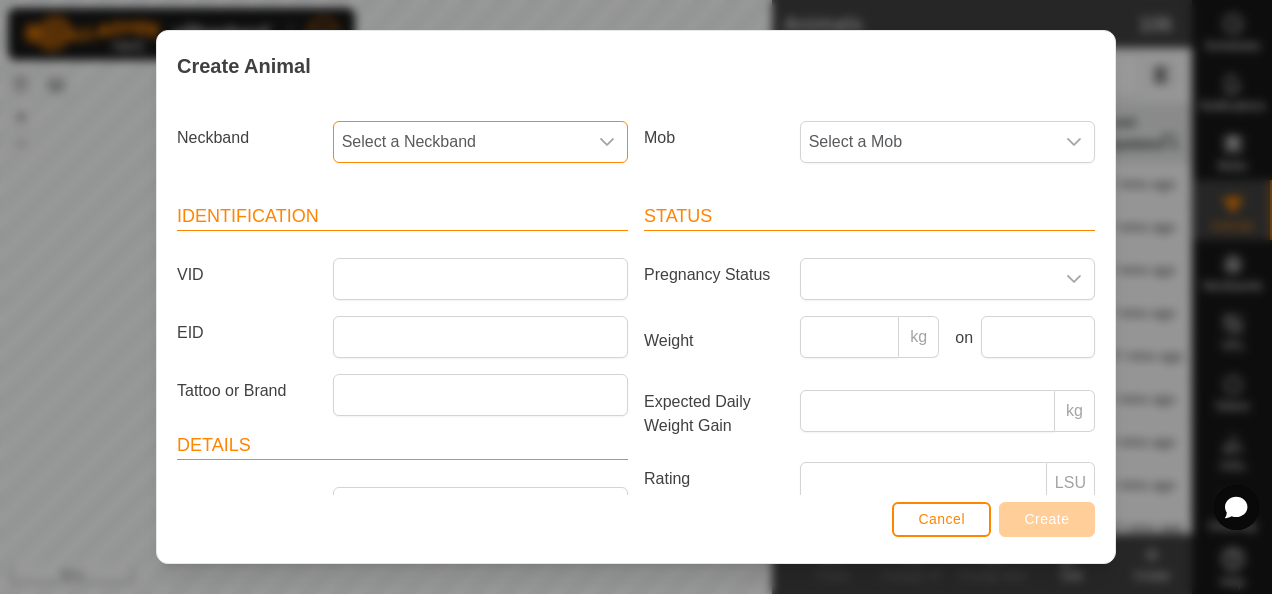 click on "Select a Neckband" at bounding box center (460, 142) 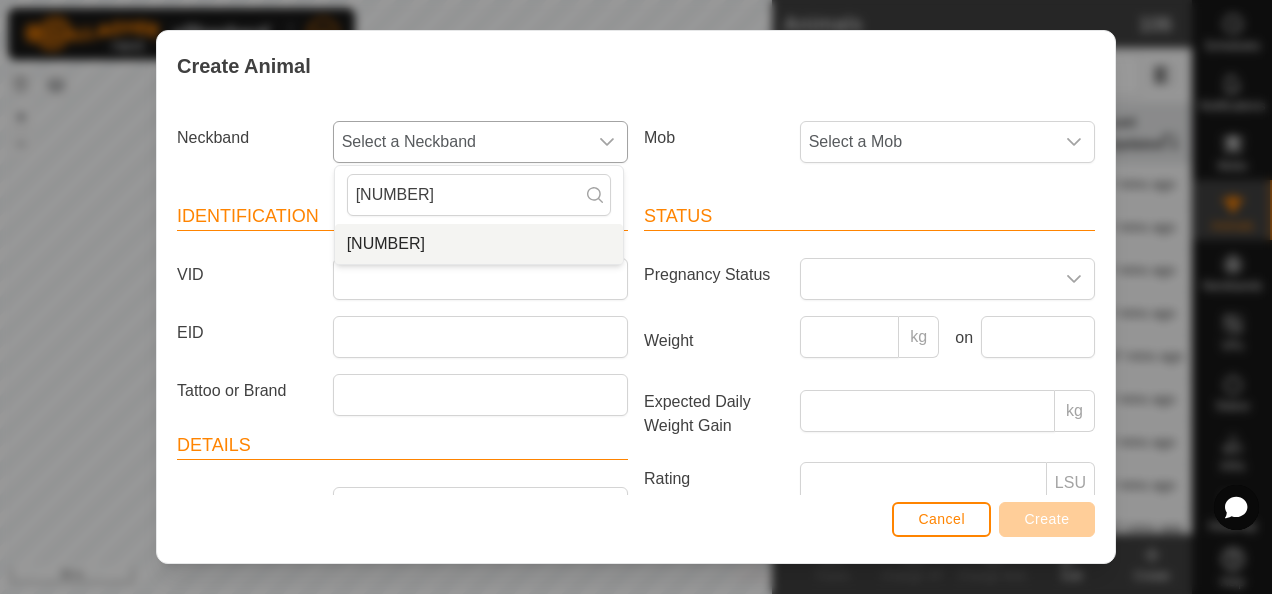 type on "[NUMBER]" 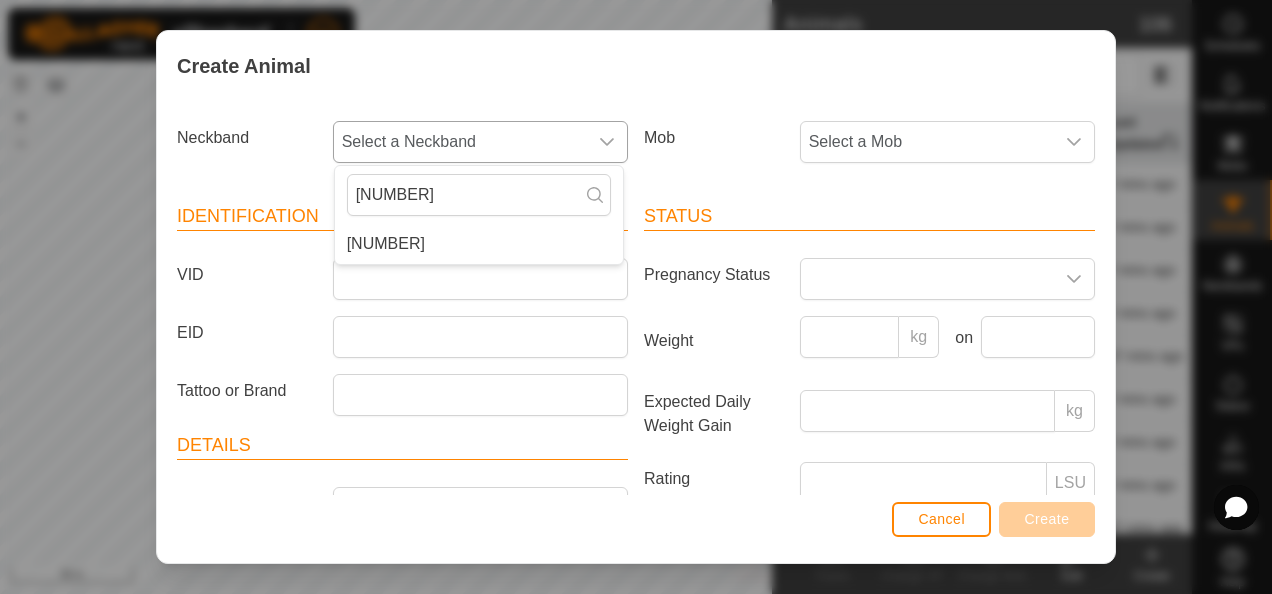 click on "[NUMBER]" at bounding box center [479, 244] 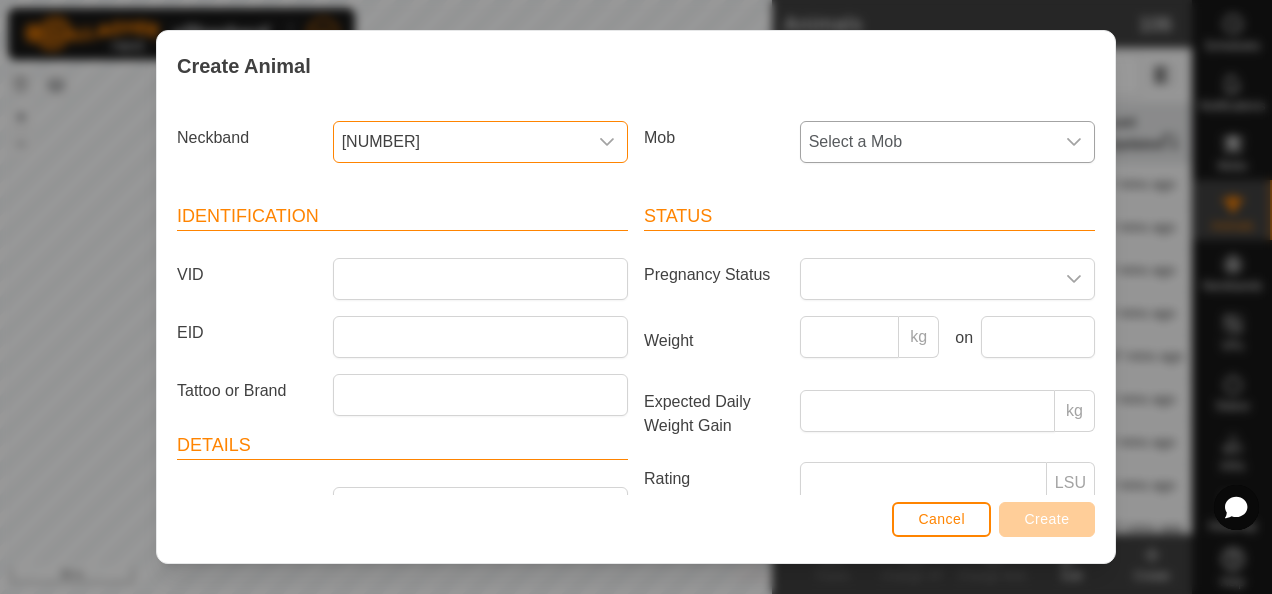 click on "Select a Mob" at bounding box center (927, 142) 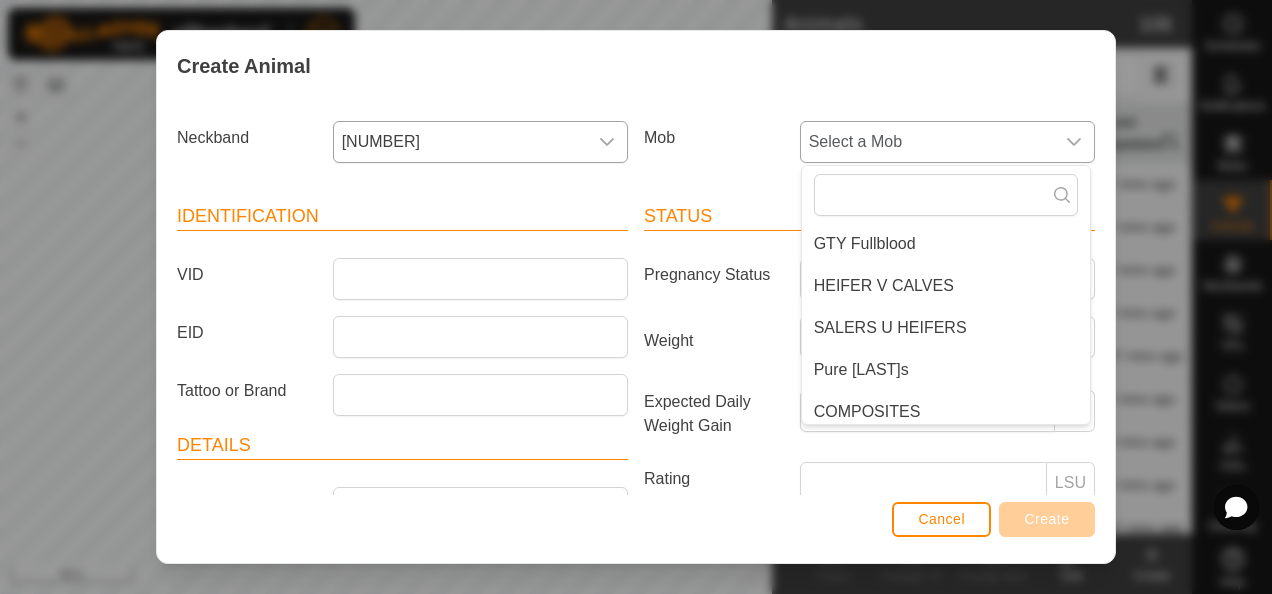 scroll, scrollTop: 218, scrollLeft: 0, axis: vertical 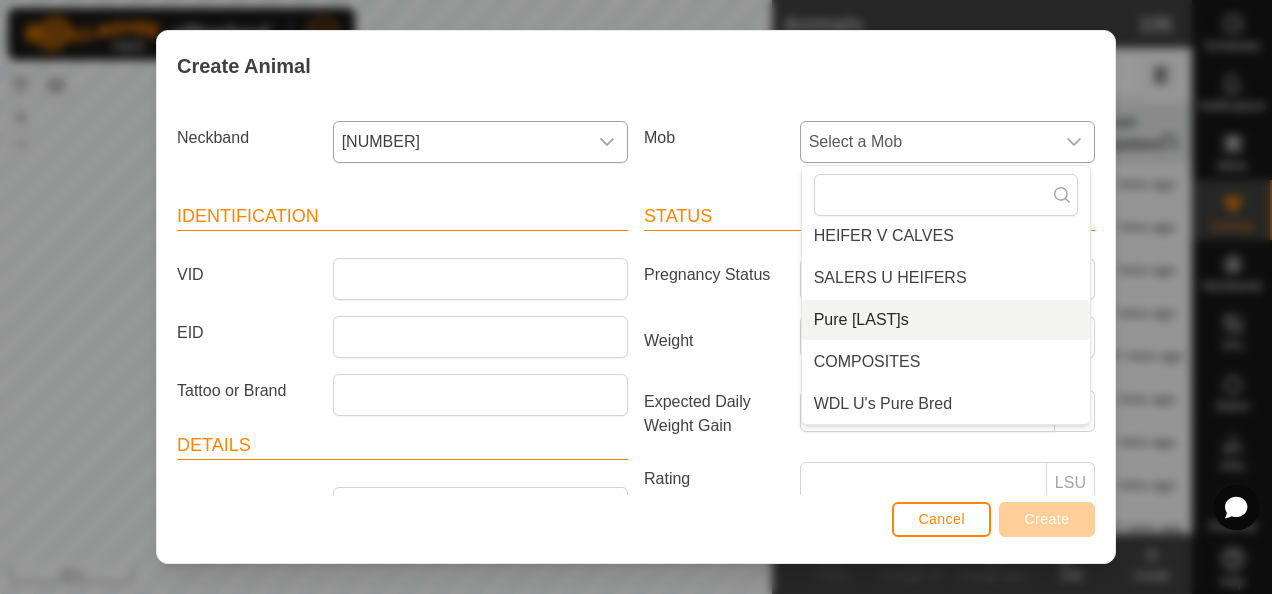 click on "Pure [LAST]s" at bounding box center [946, 320] 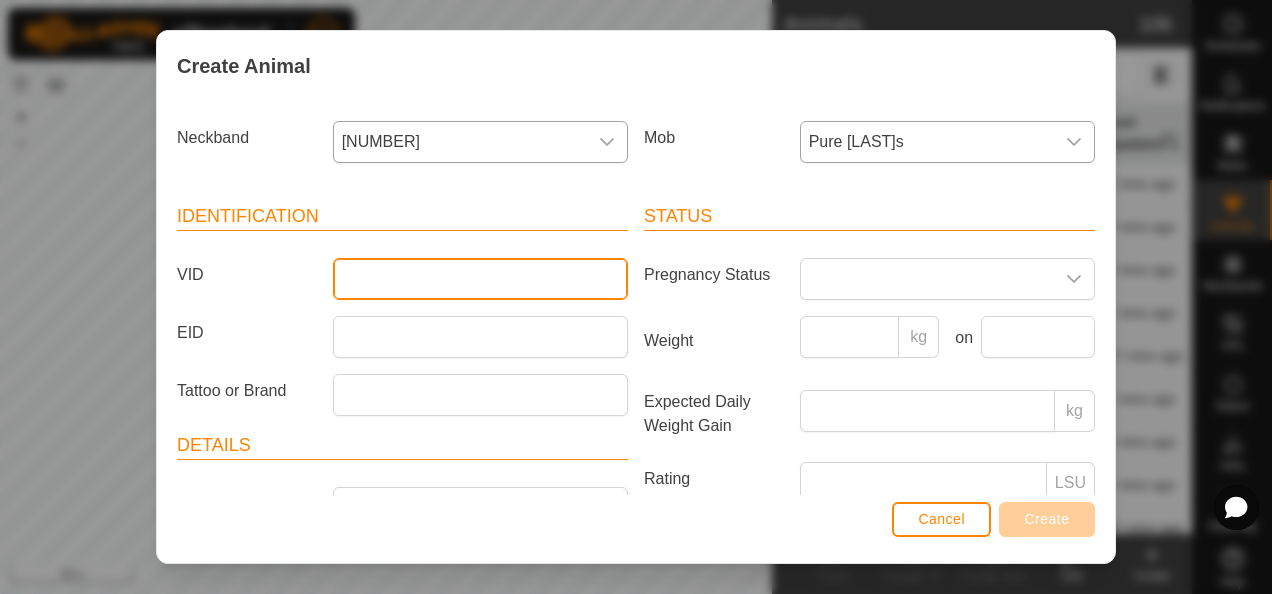click on "VID" at bounding box center [480, 279] 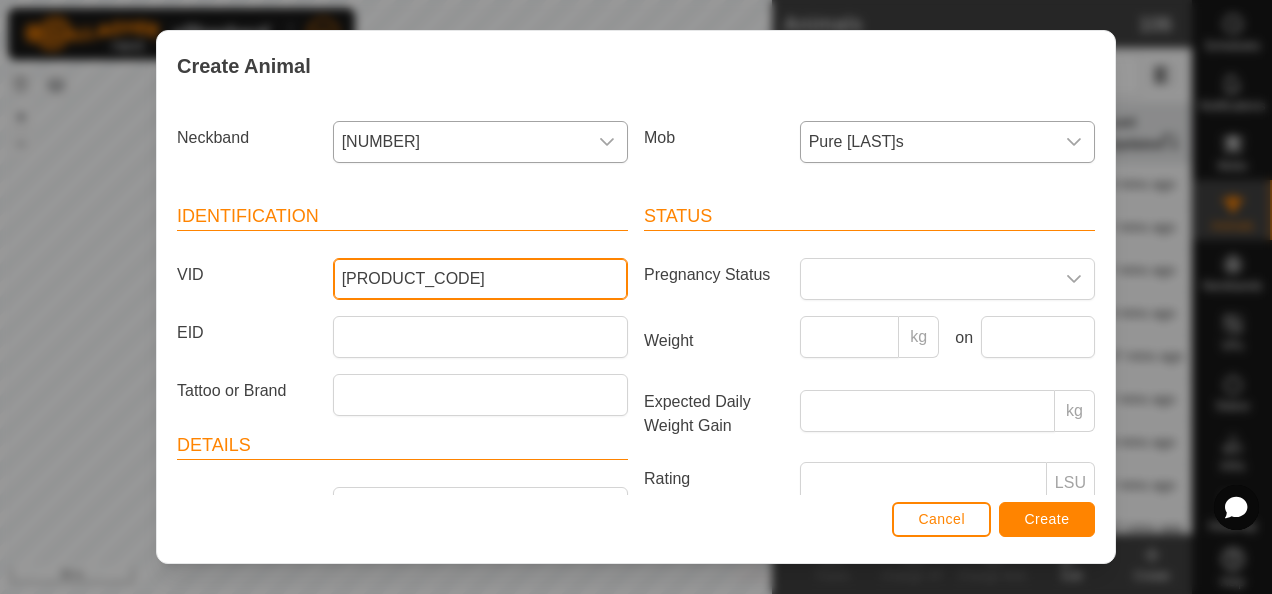 type on "[PRODUCT_CODE]" 